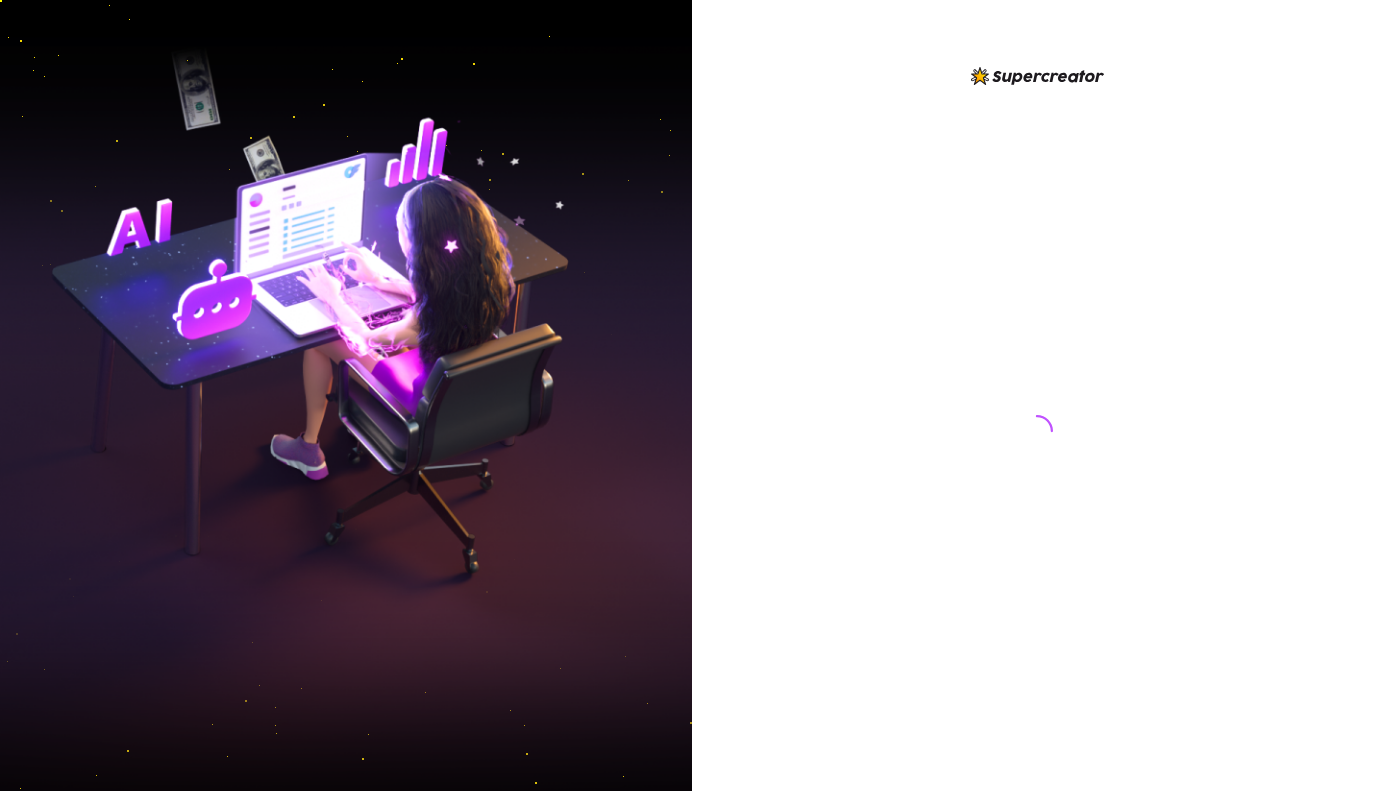 scroll, scrollTop: 0, scrollLeft: 0, axis: both 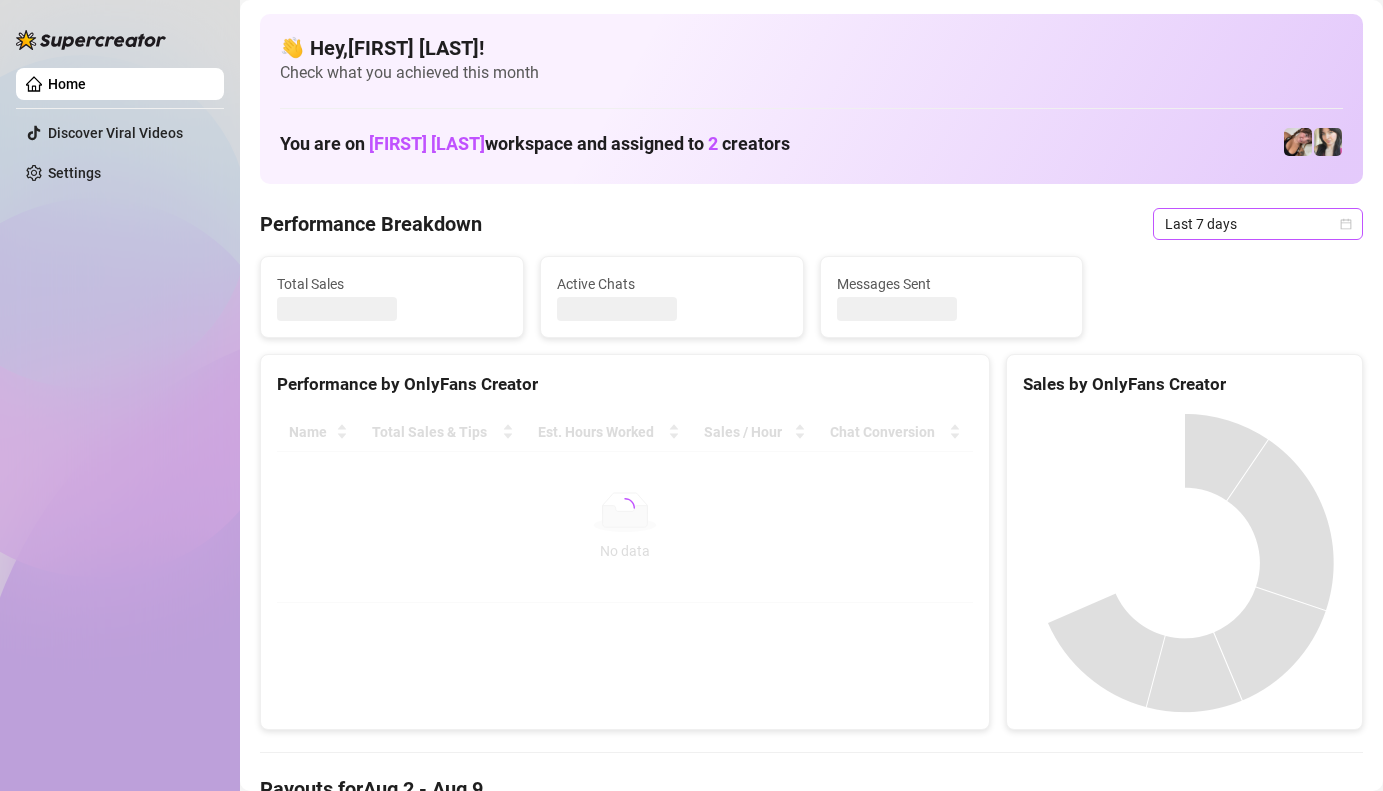 click on "Last 7 days" at bounding box center (1258, 224) 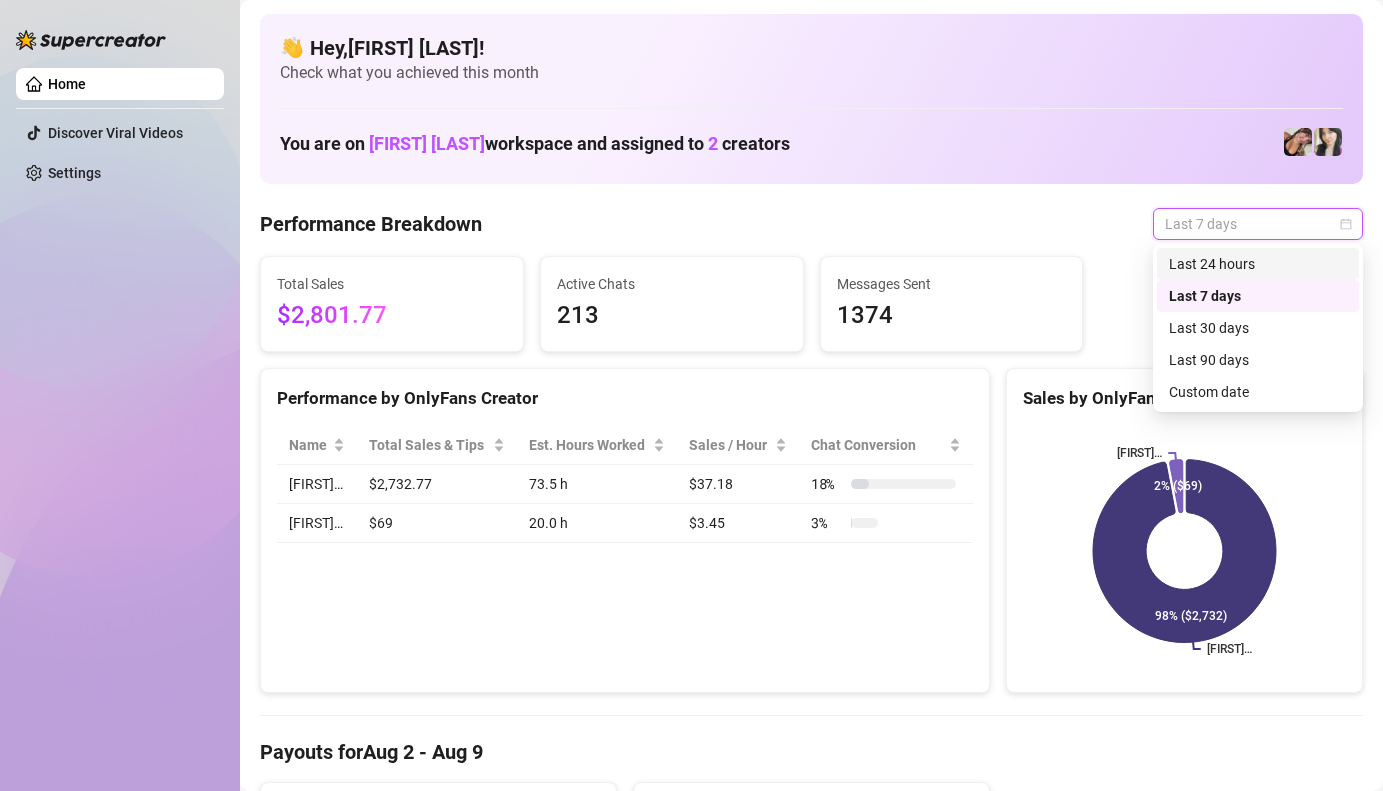 click on "[FIRST]… [FIRST]… 98% ($2,732) 2% ($69)" at bounding box center (1184, 551) 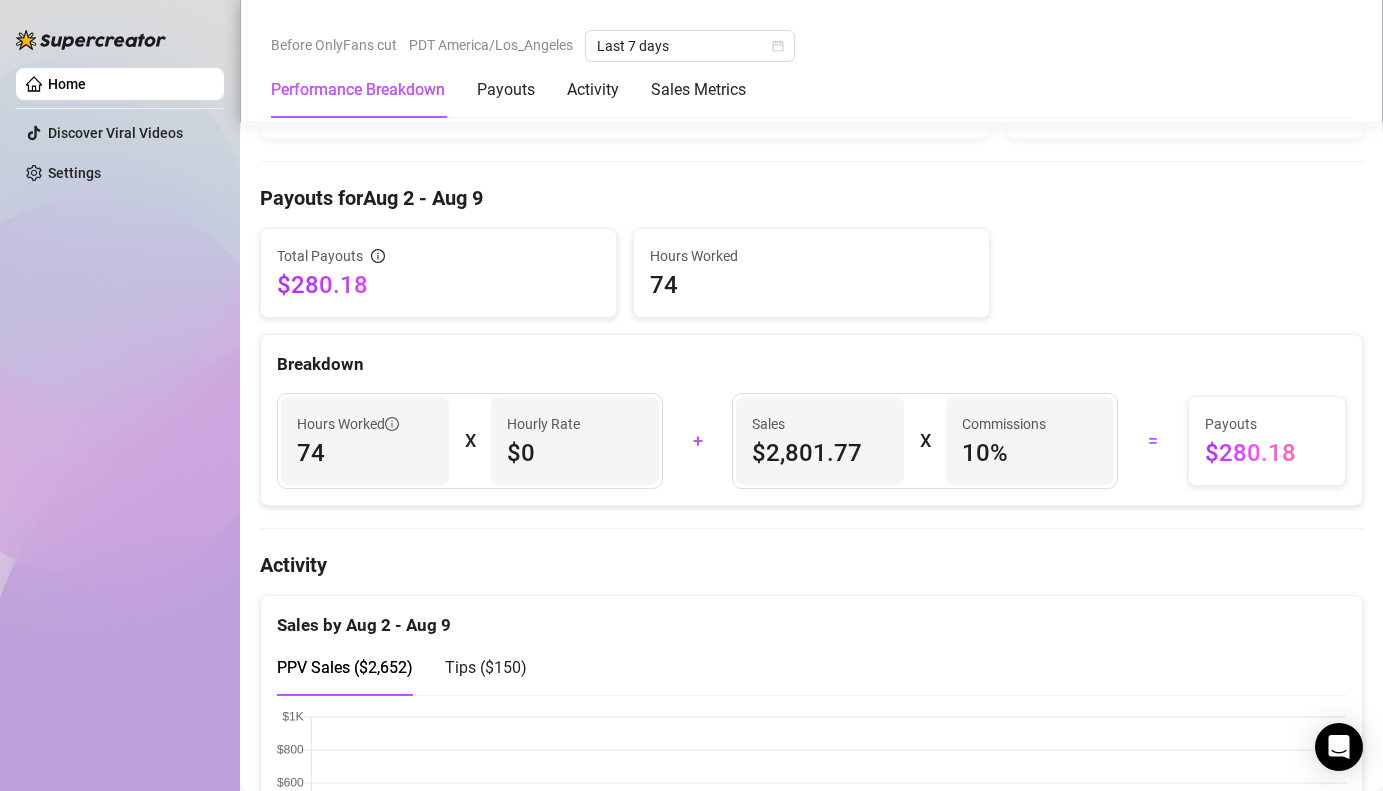 scroll, scrollTop: 0, scrollLeft: 0, axis: both 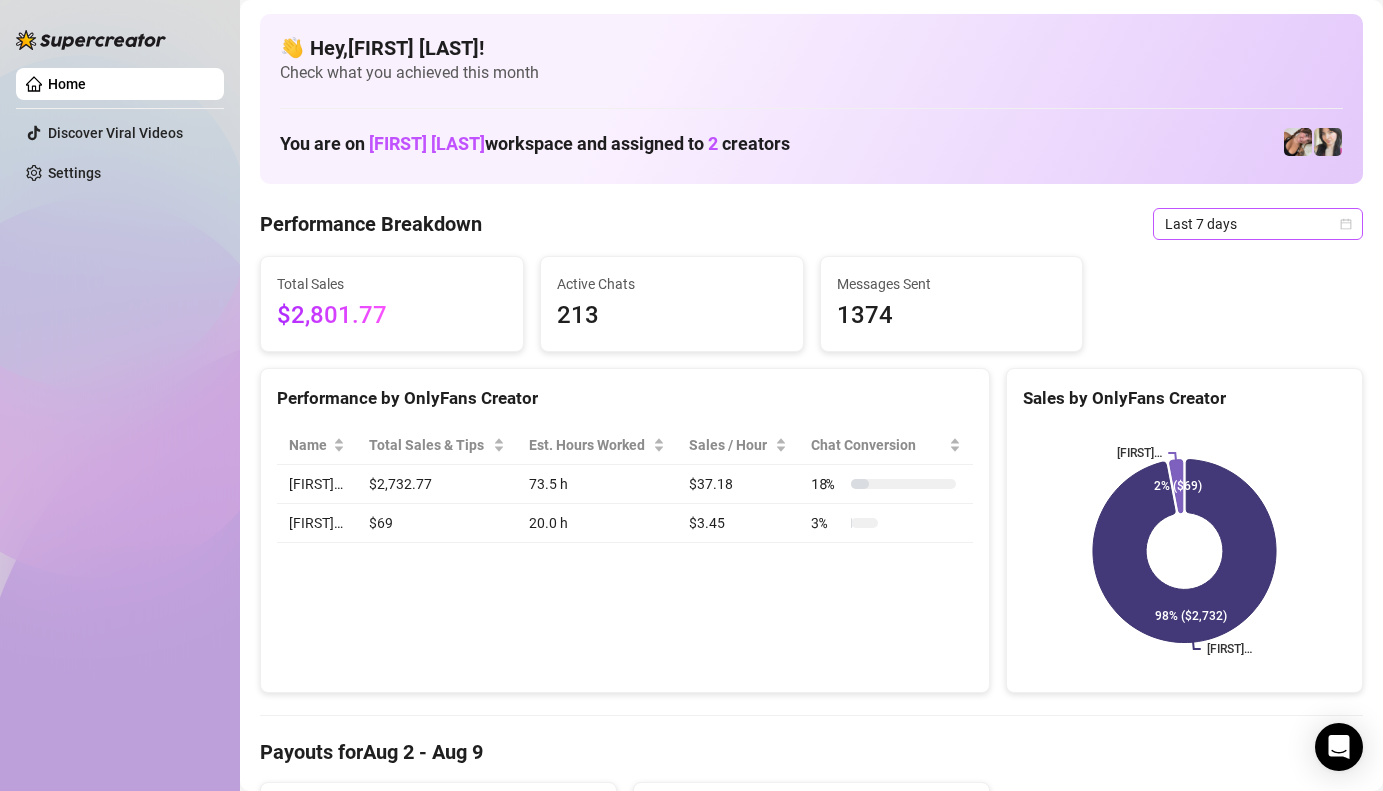 click on "Last 7 days" at bounding box center (1258, 224) 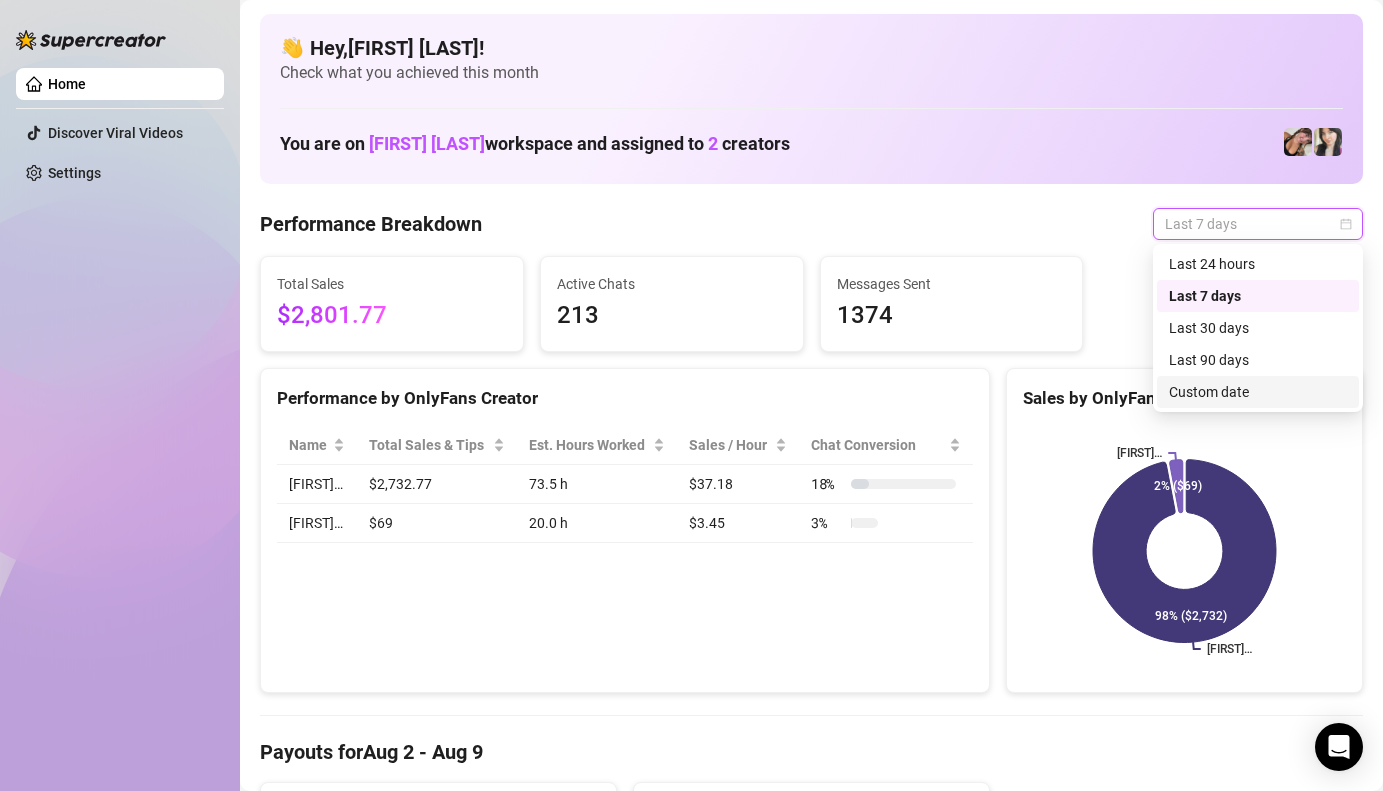 click on "Custom date" at bounding box center [1258, 392] 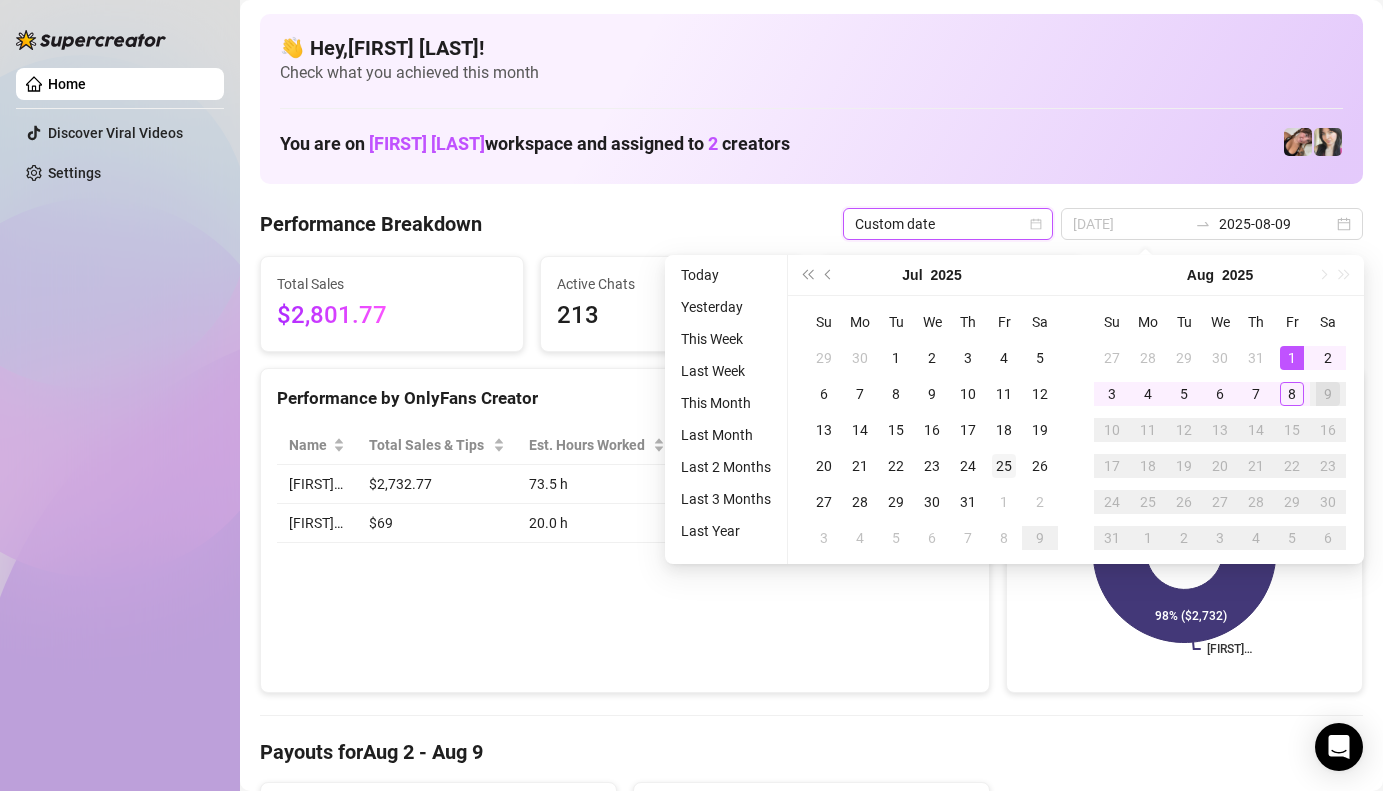 type on "[DATE]" 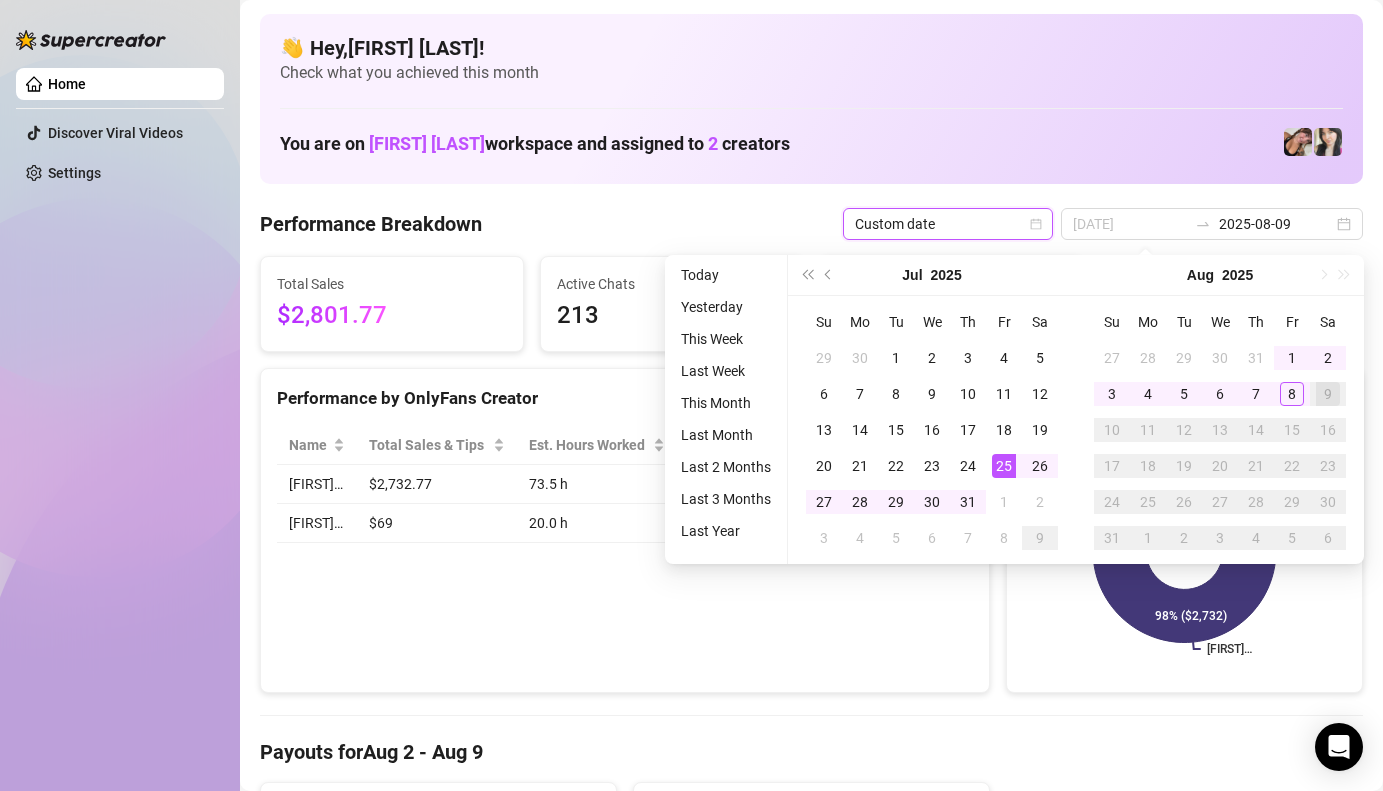 click on "25" at bounding box center [1004, 466] 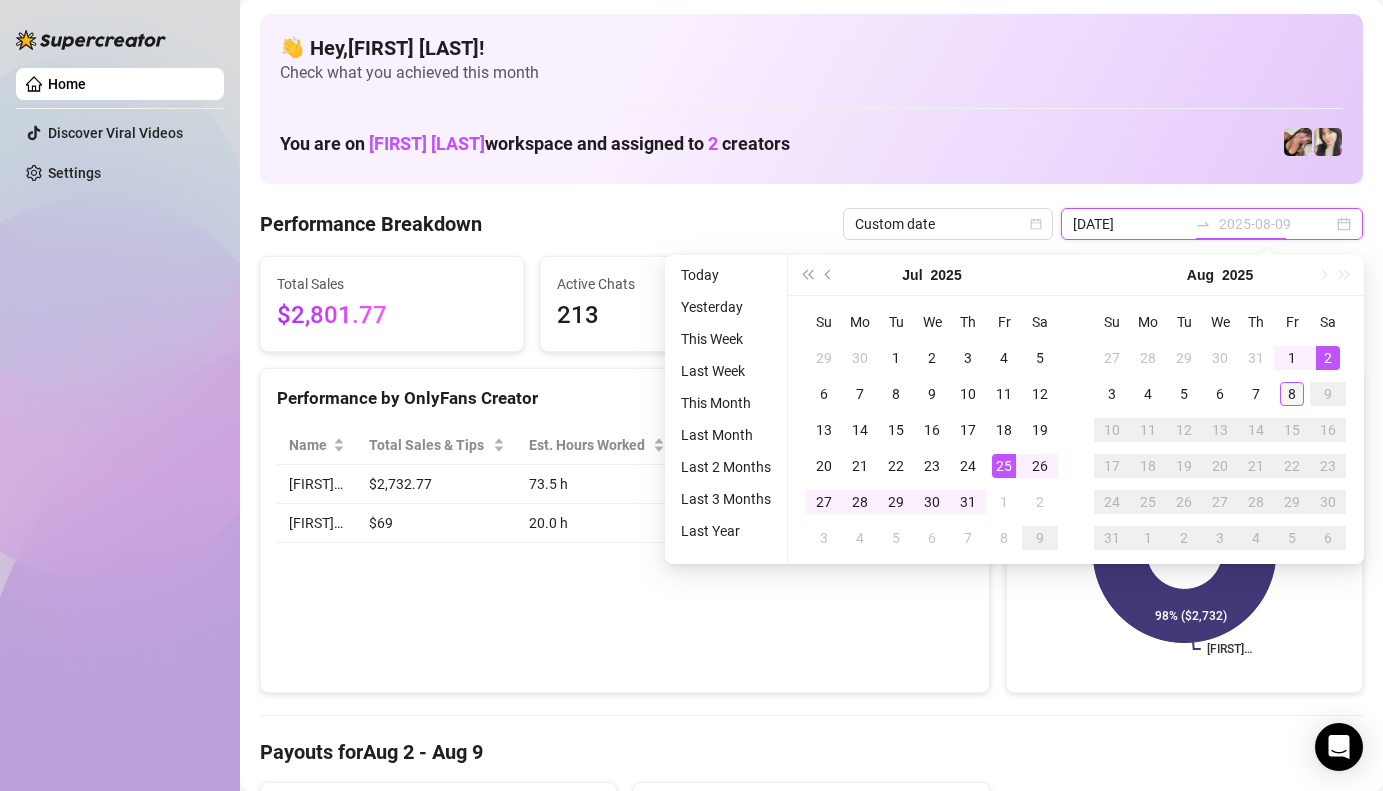 type on "2025-08-08" 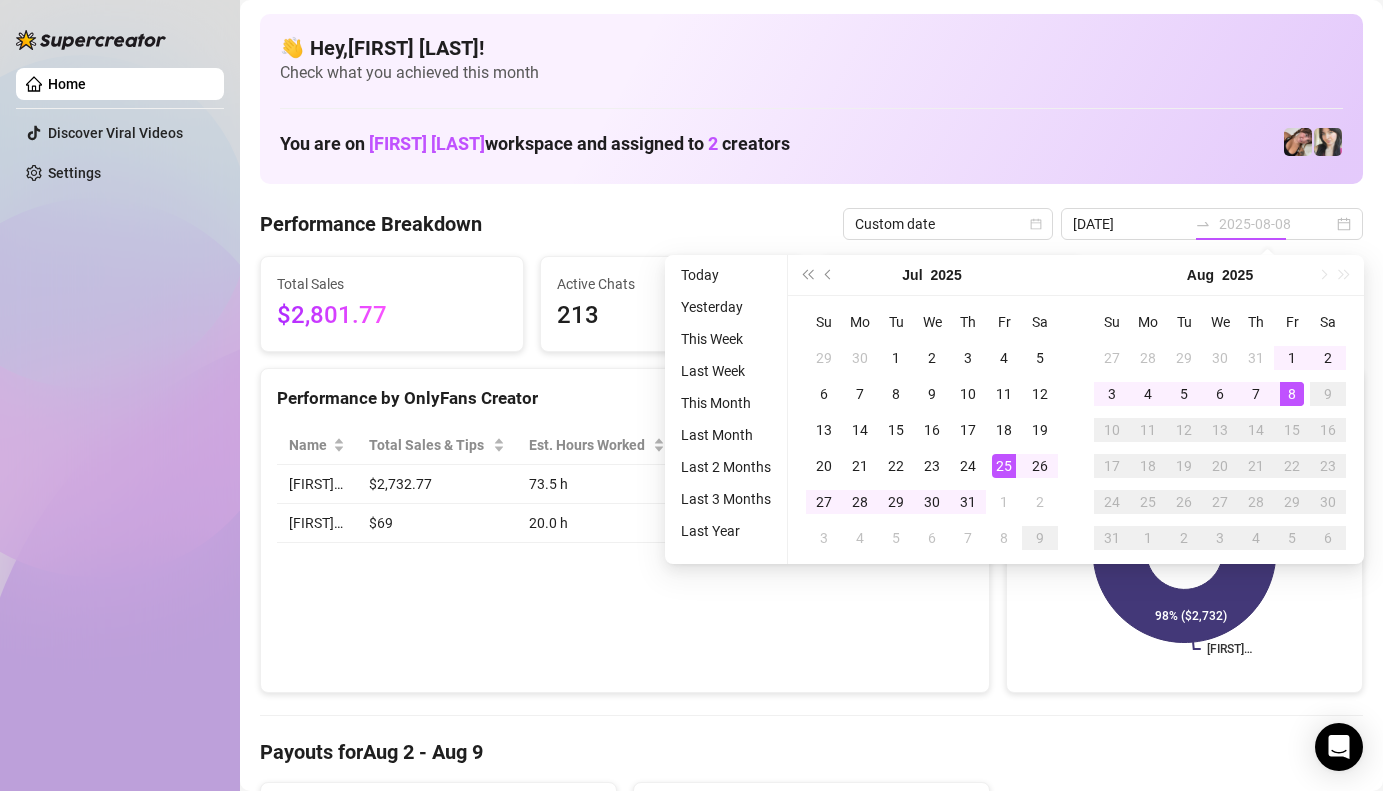 click on "8" at bounding box center (1292, 394) 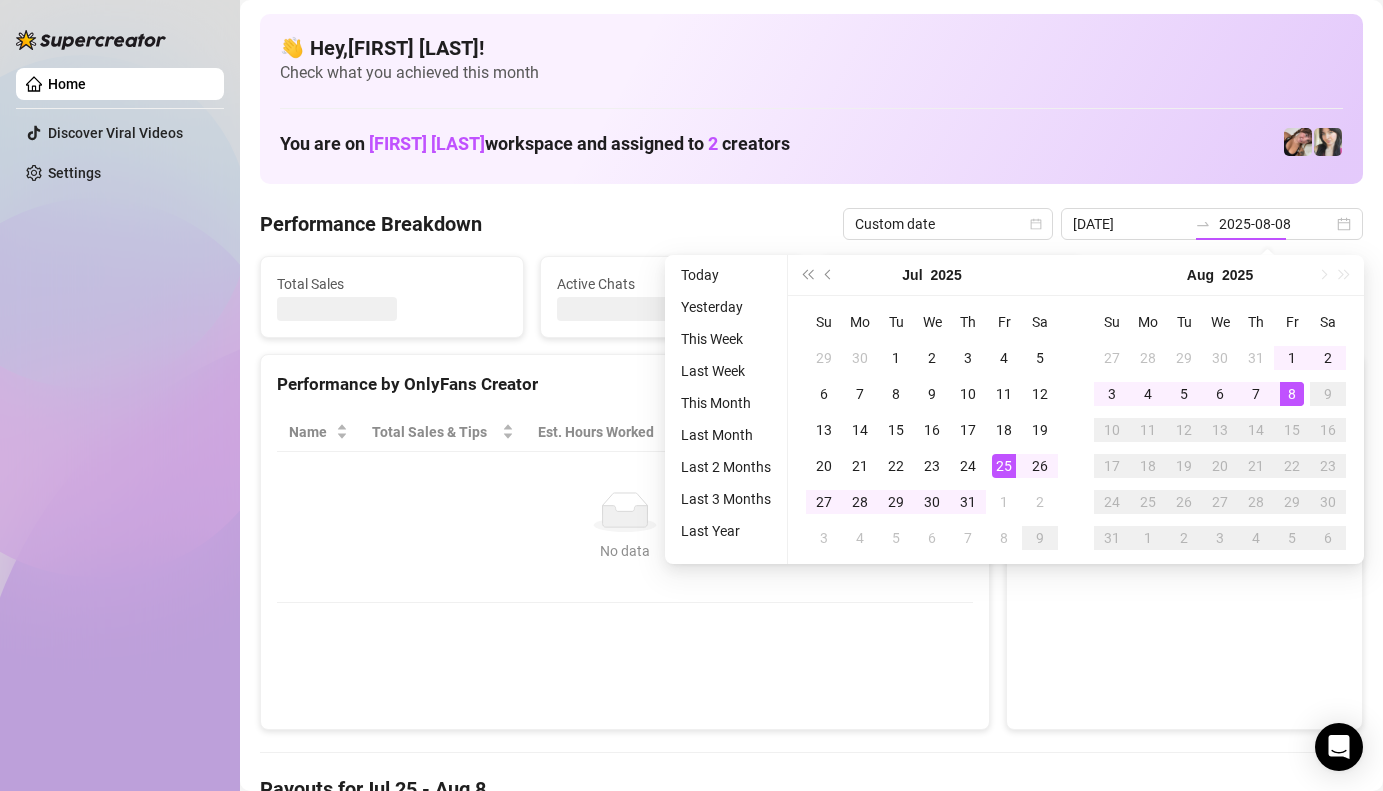 type on "[DATE]" 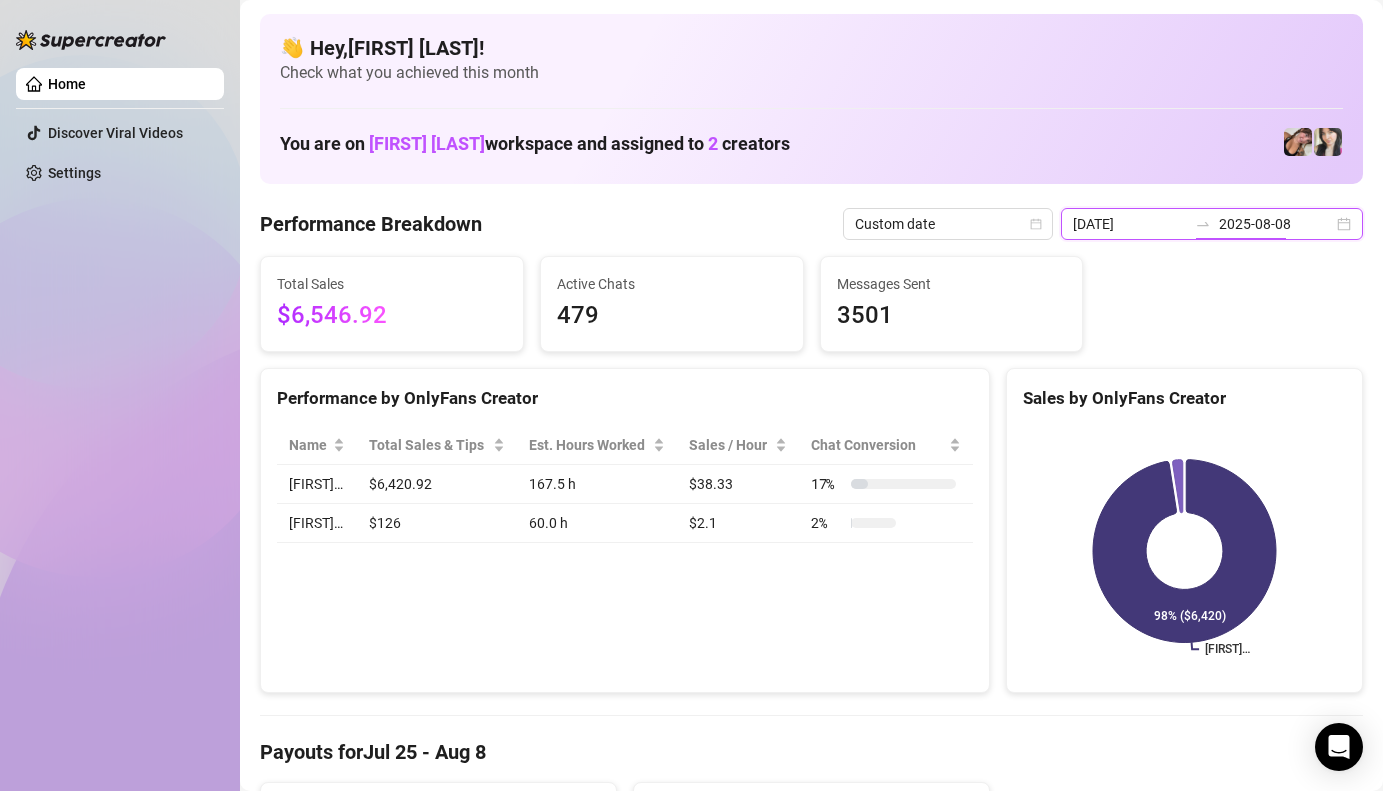 click on "2025-08-08" at bounding box center (1276, 224) 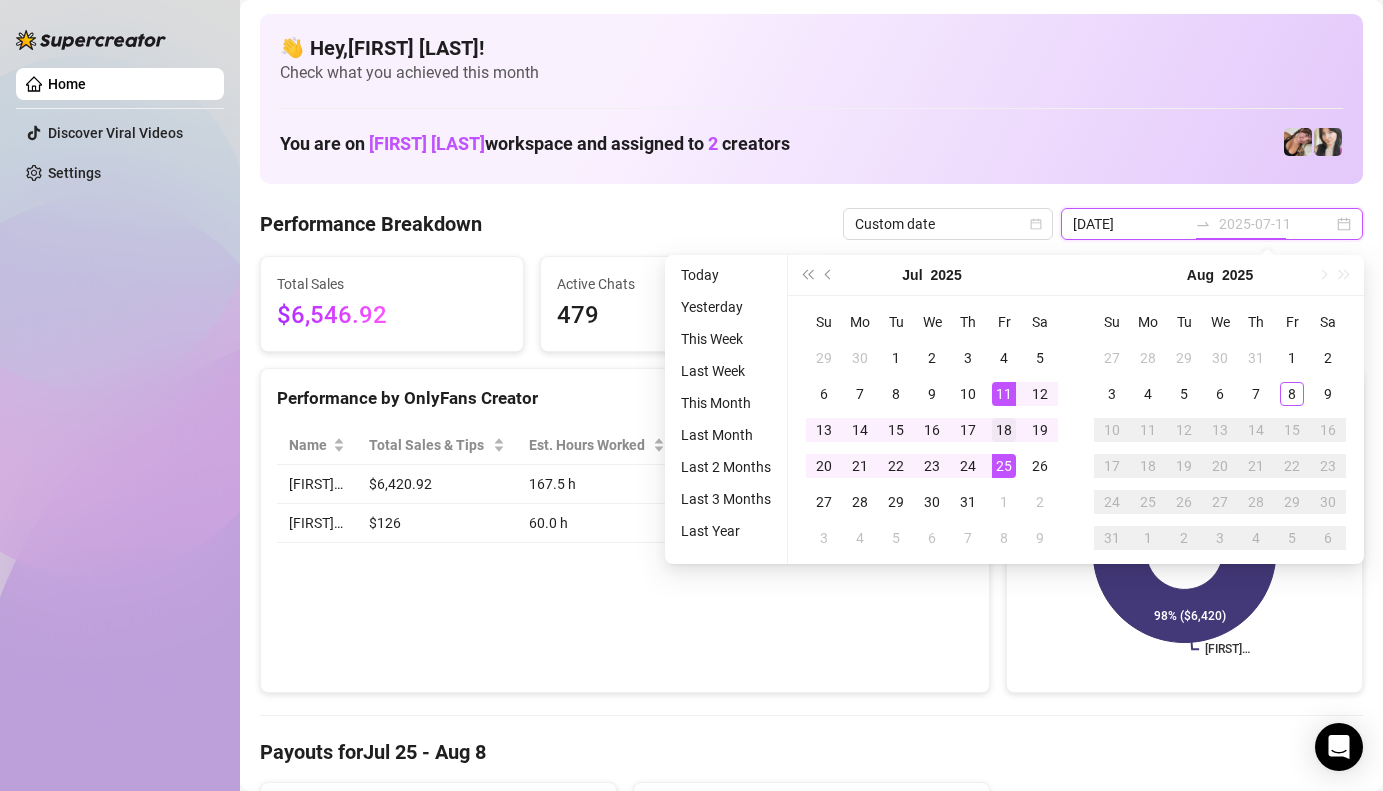 type on "2025-07-18" 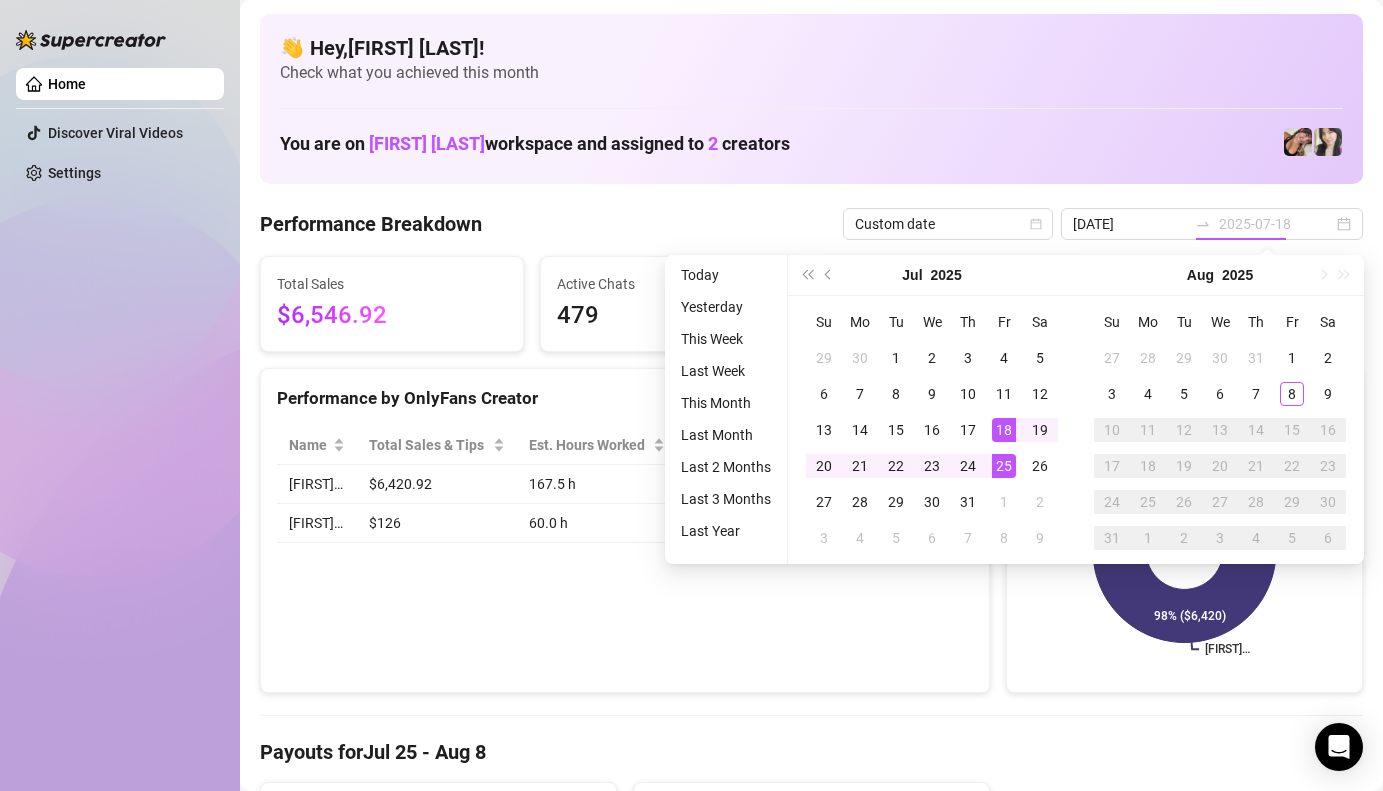 click on "18" at bounding box center [1004, 430] 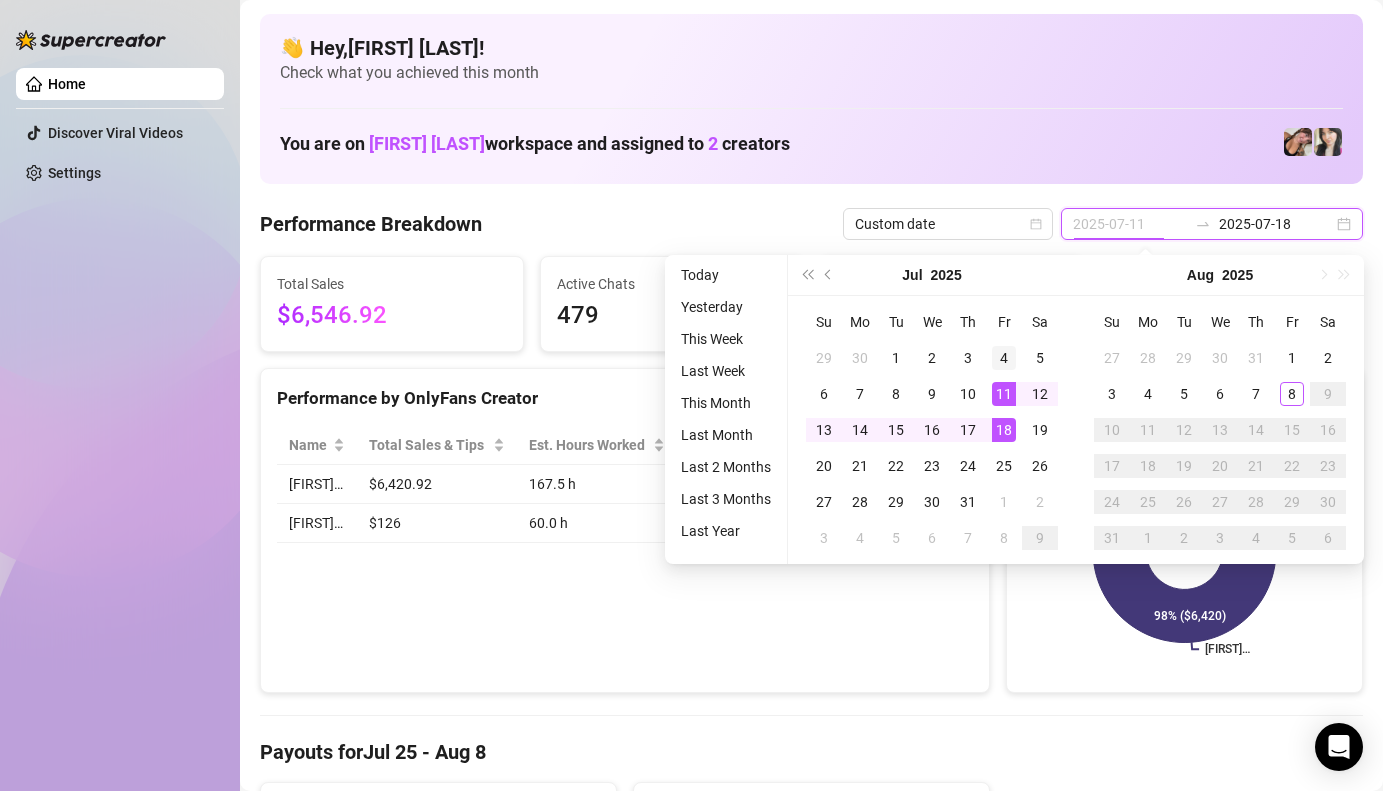 type on "2025-07-04" 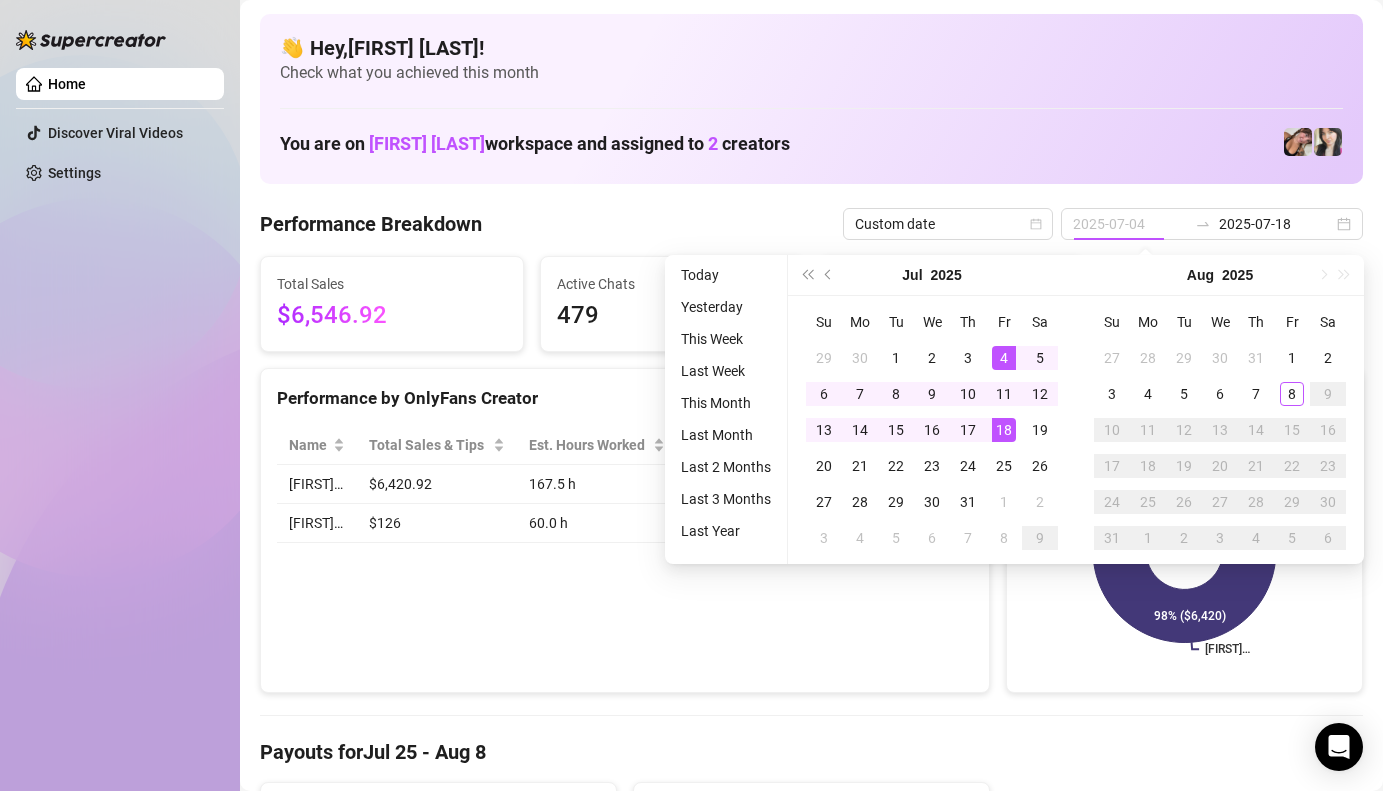 click on "4" at bounding box center (1004, 358) 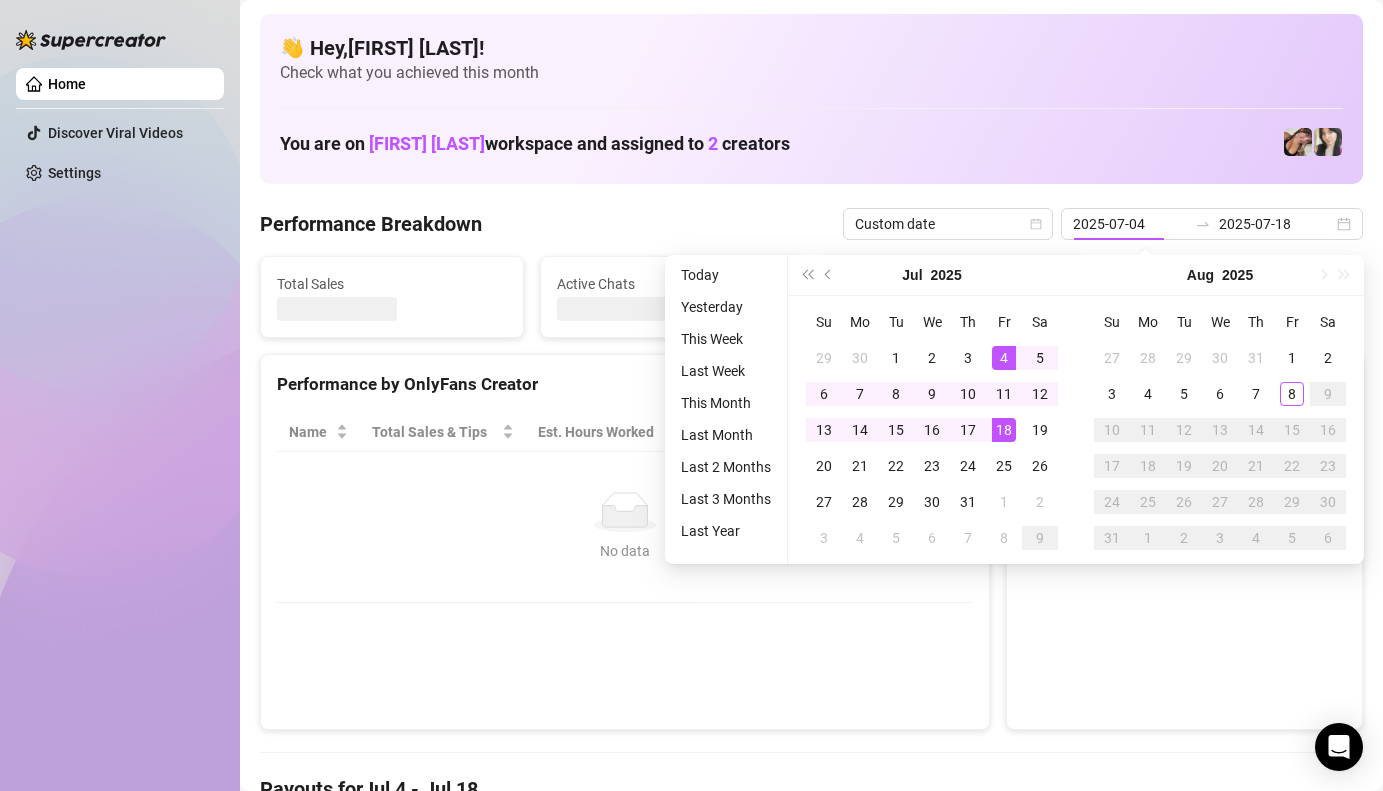 type on "2025-07-04" 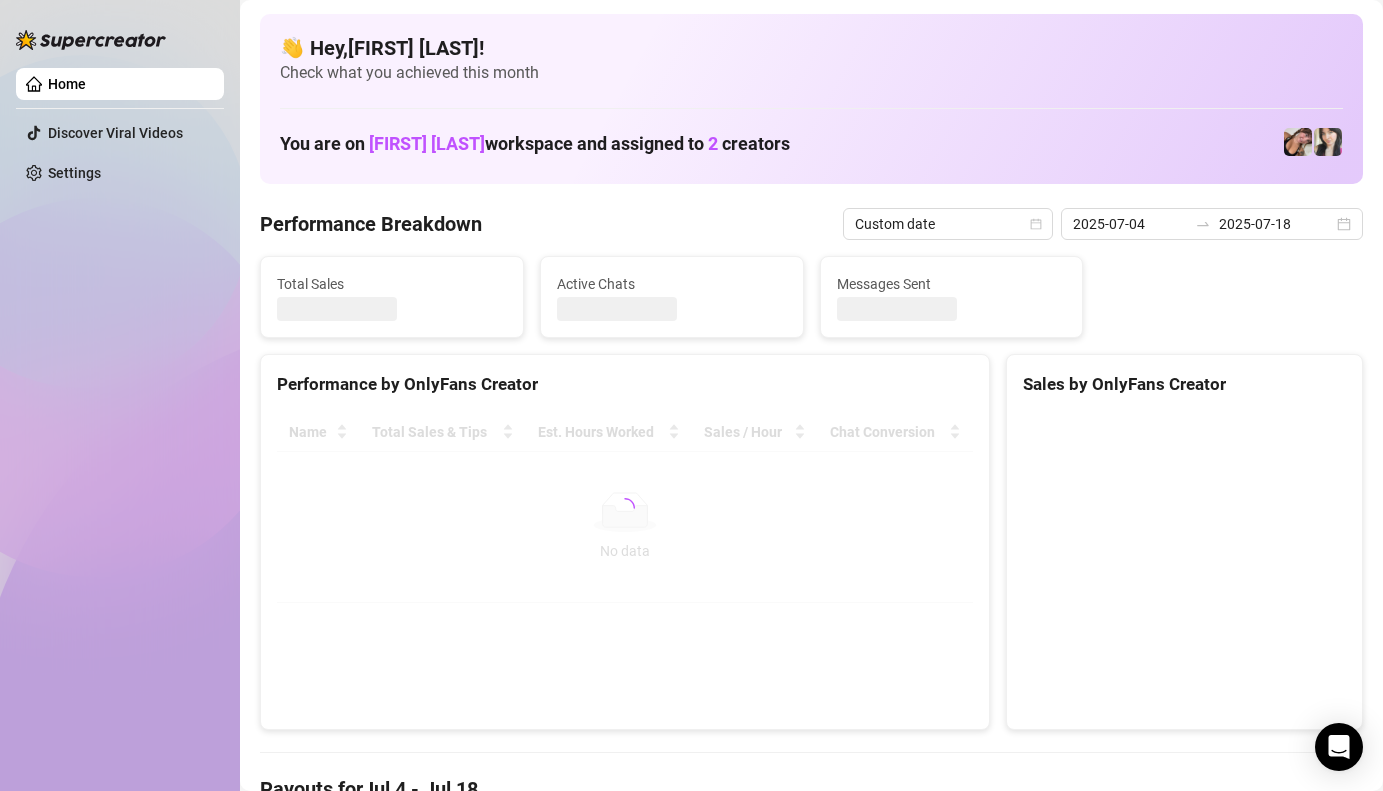 click on "Name Total Sales & Tips Est. Hours Worked Sales / Hour Chat Conversion [FIRST]… $724 12.0 h $60.33 14 % [FIRST]… $12 10.0 h $1.2 3 %" at bounding box center [625, 508] 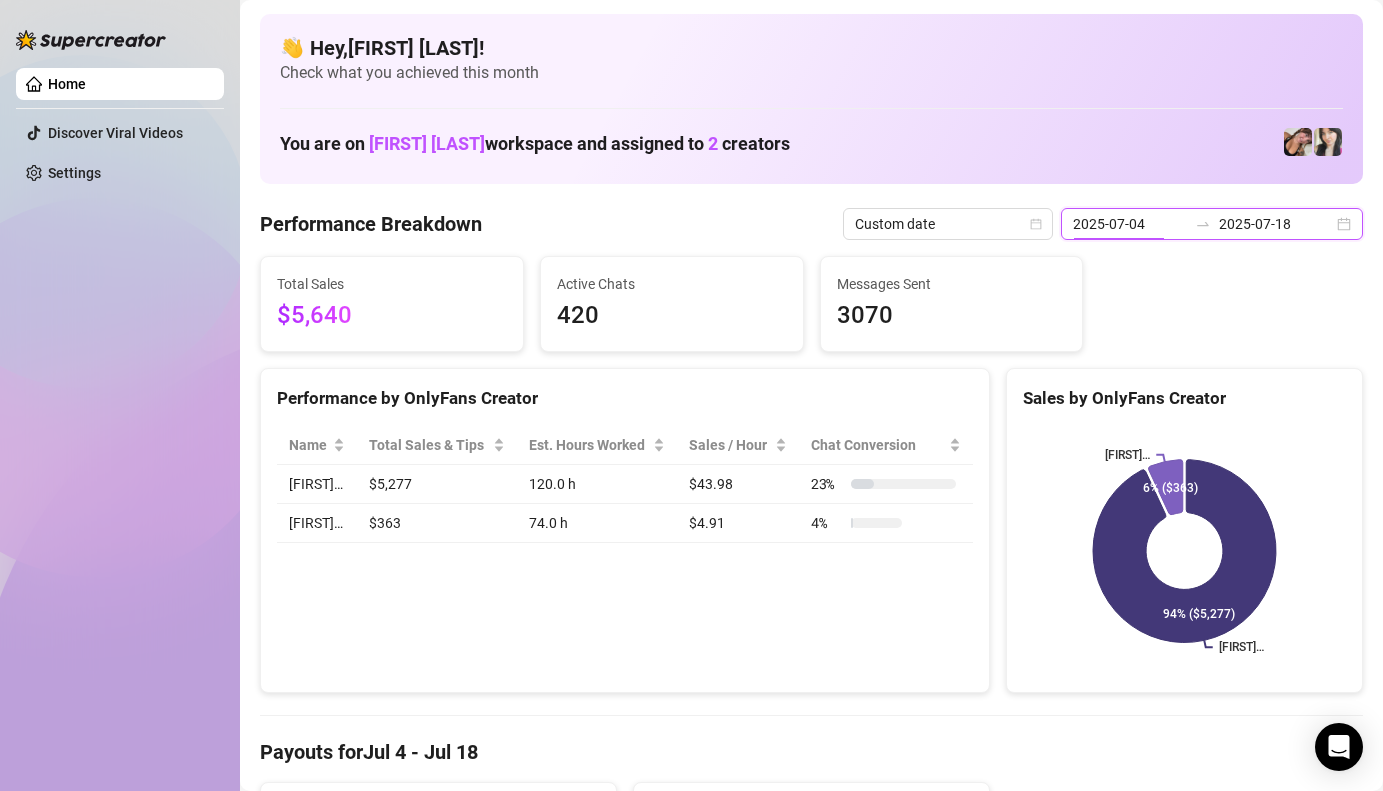 click on "2025-07-04" at bounding box center [1130, 224] 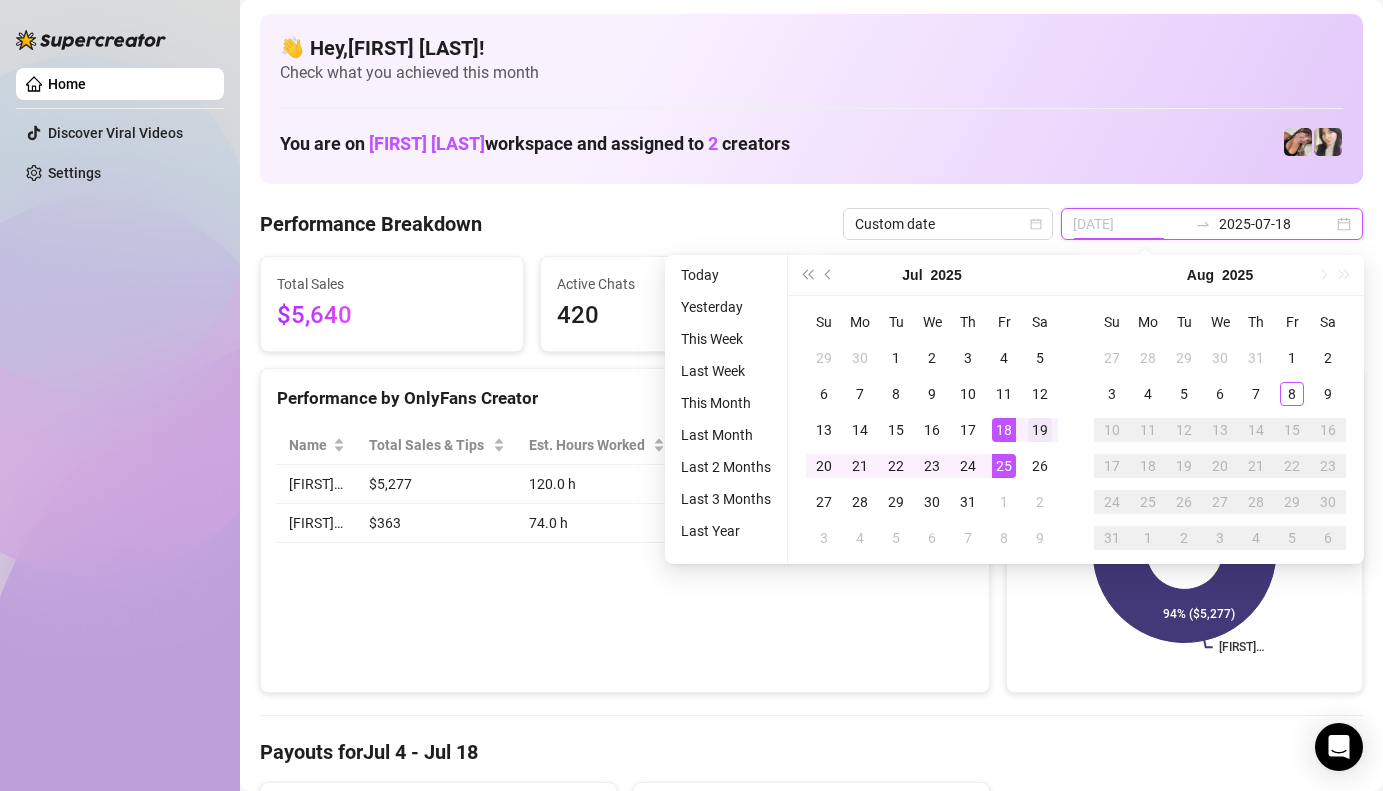 type on "2025-07-19" 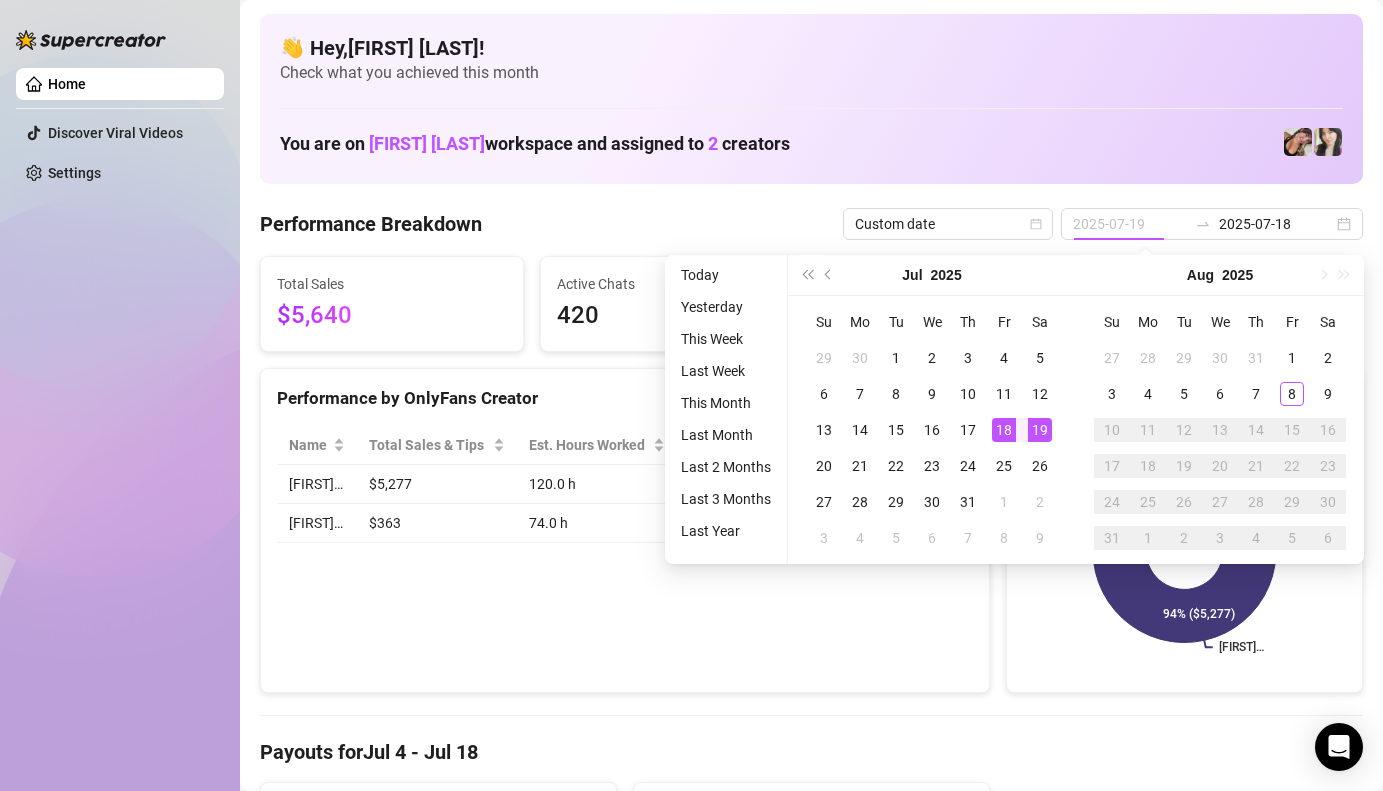 click on "19" at bounding box center [1040, 430] 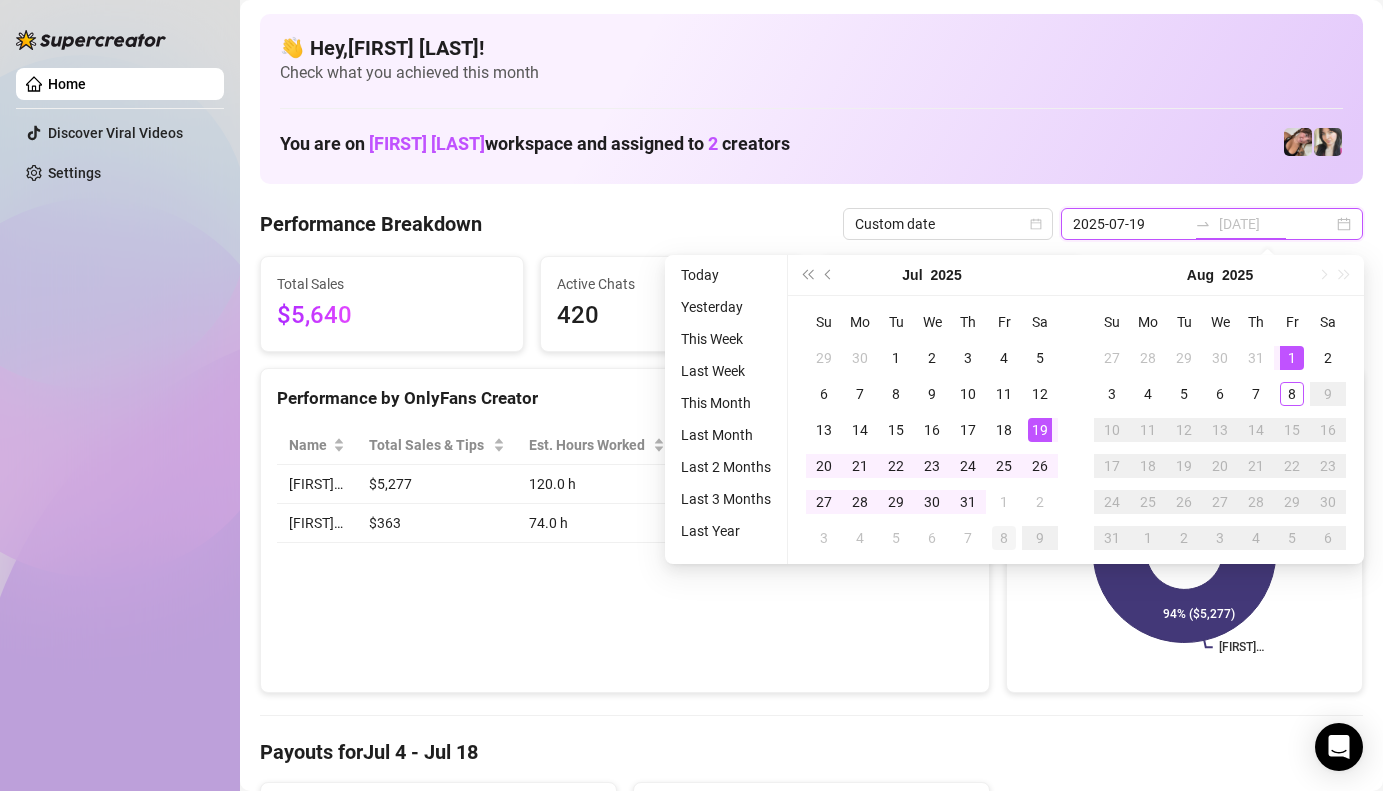 type on "2025-08-08" 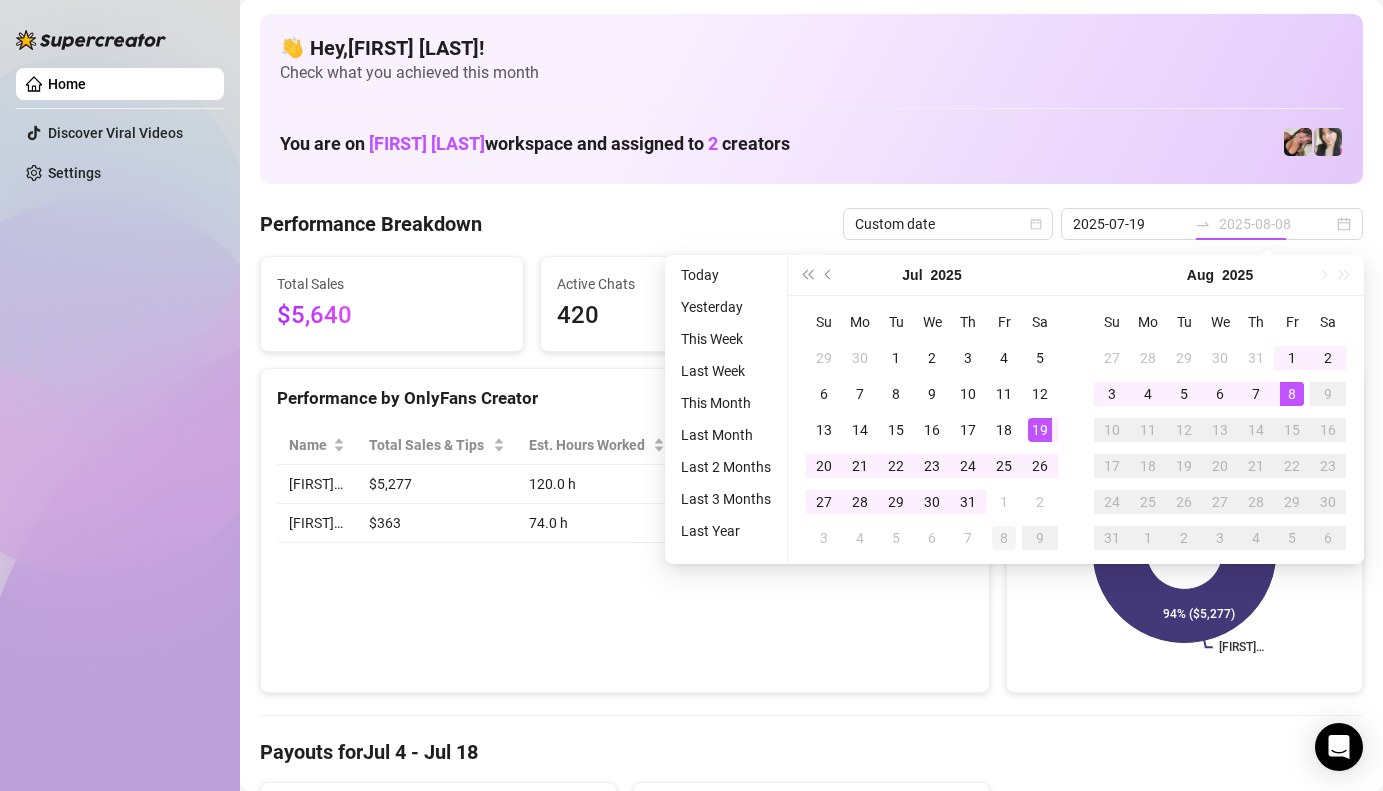 click on "8" at bounding box center (1004, 538) 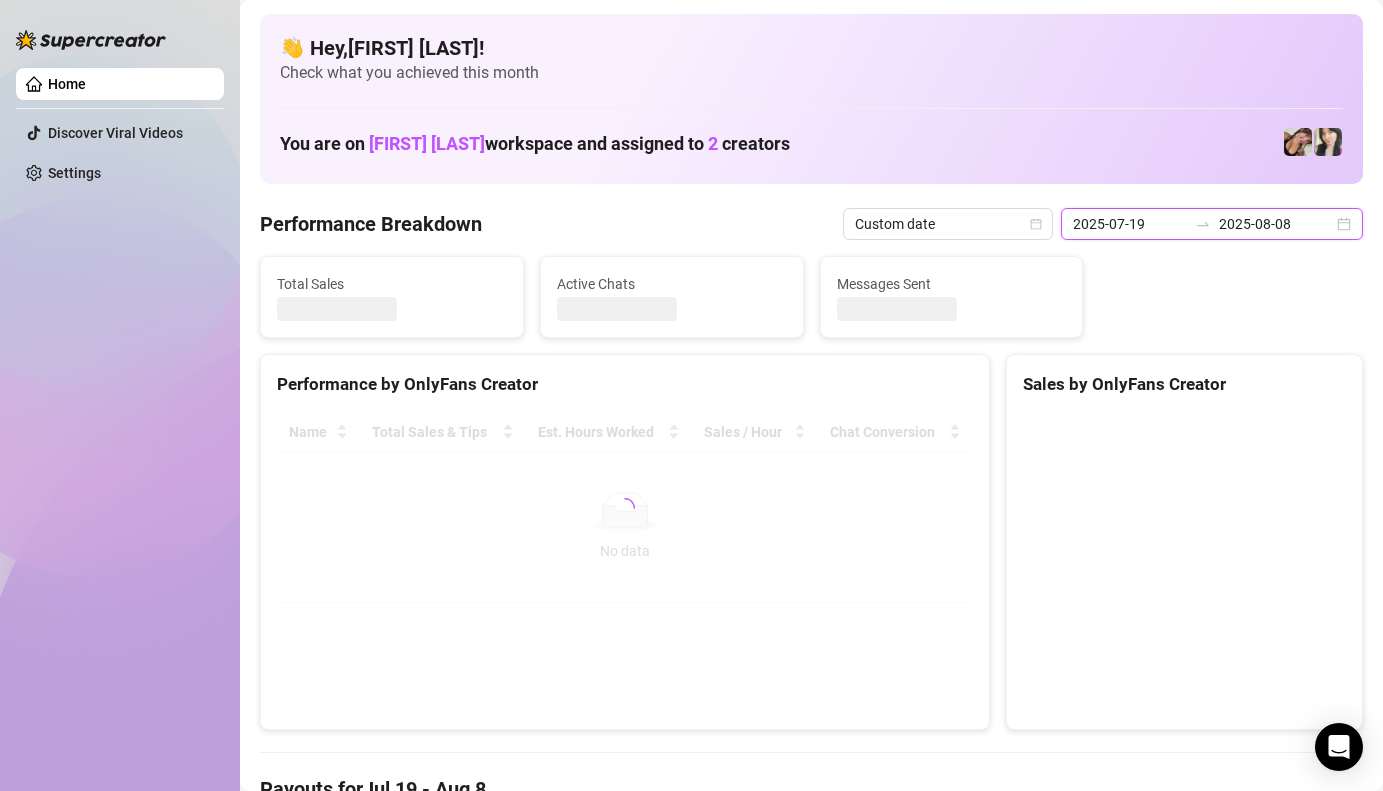 click on "2025-08-08" at bounding box center (1276, 224) 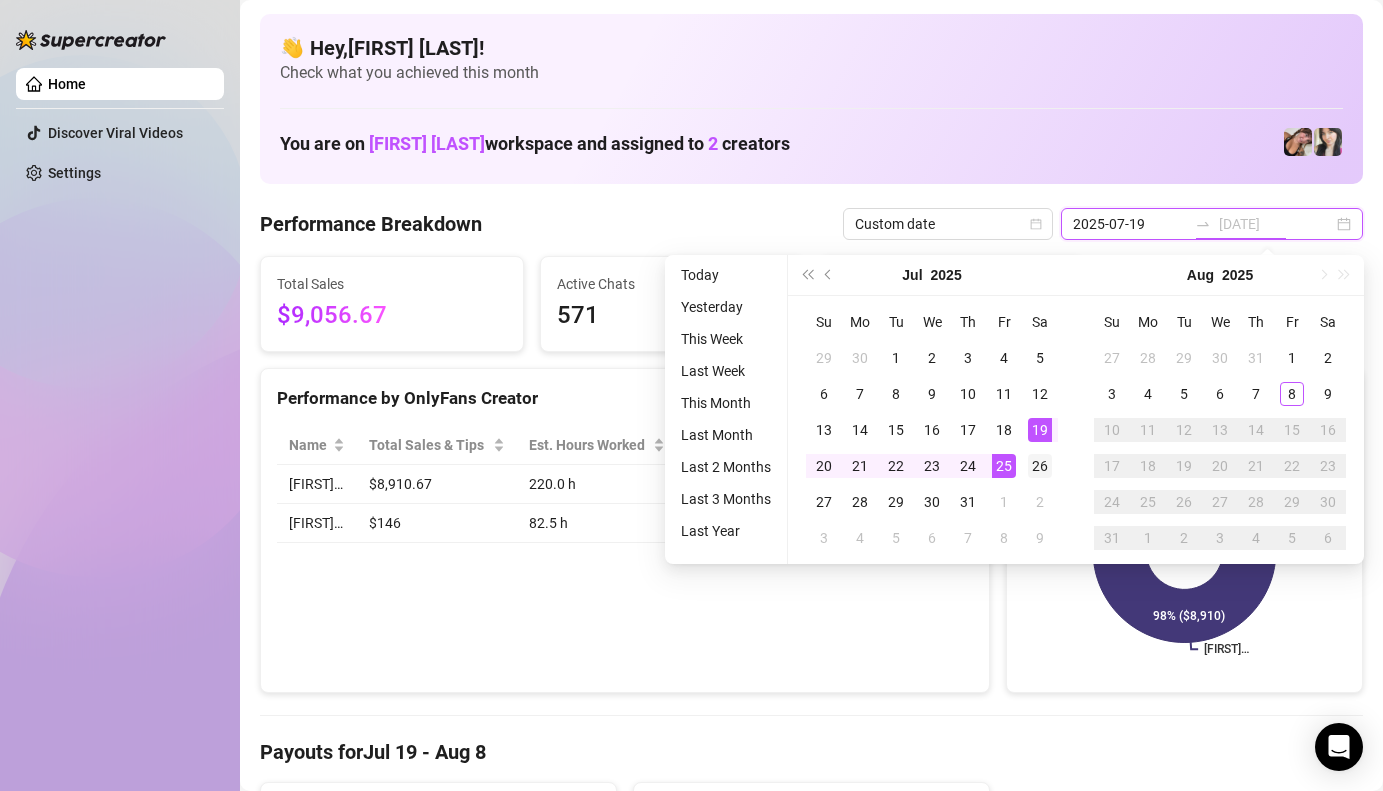 type on "[DATE]" 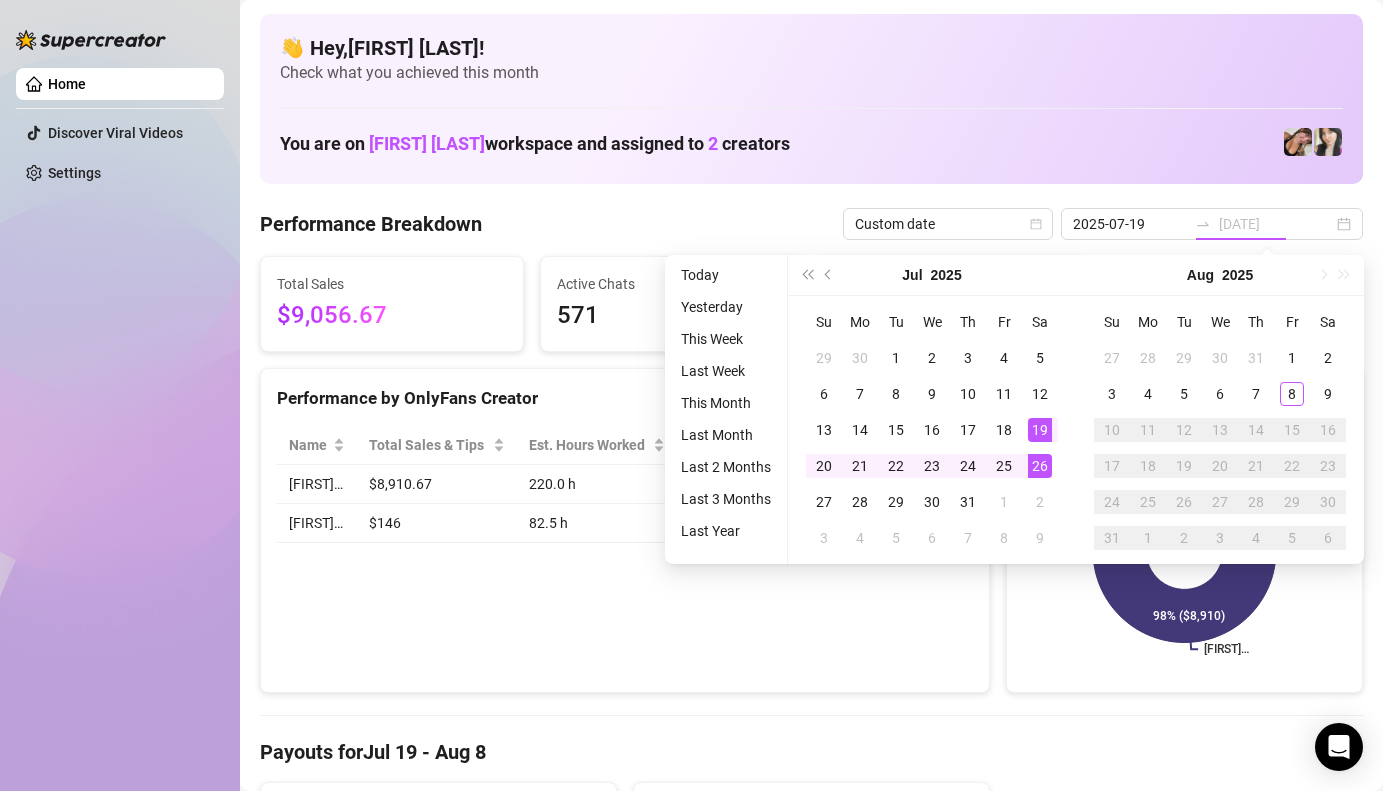 click on "26" at bounding box center (1040, 466) 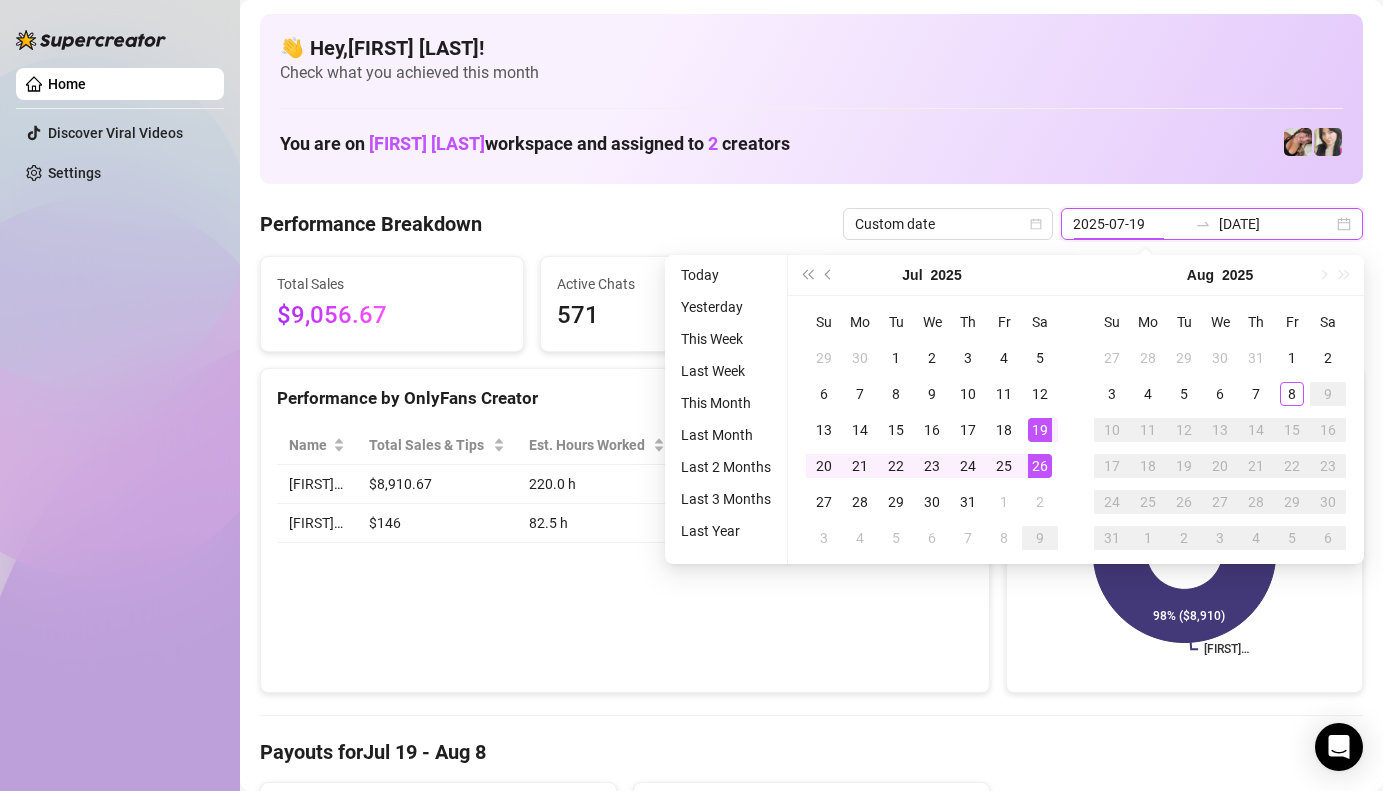 type on "[DATE]" 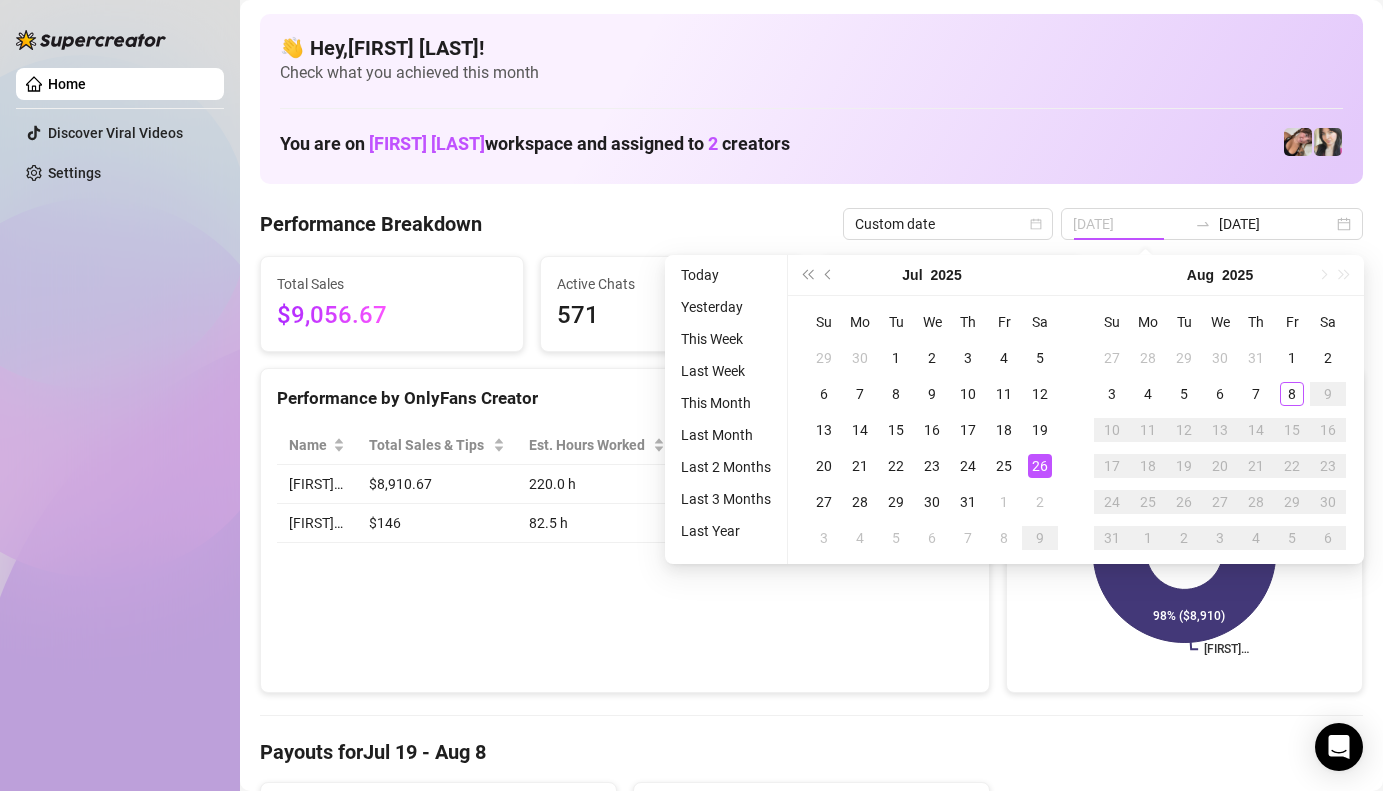 click on "26" at bounding box center [1040, 466] 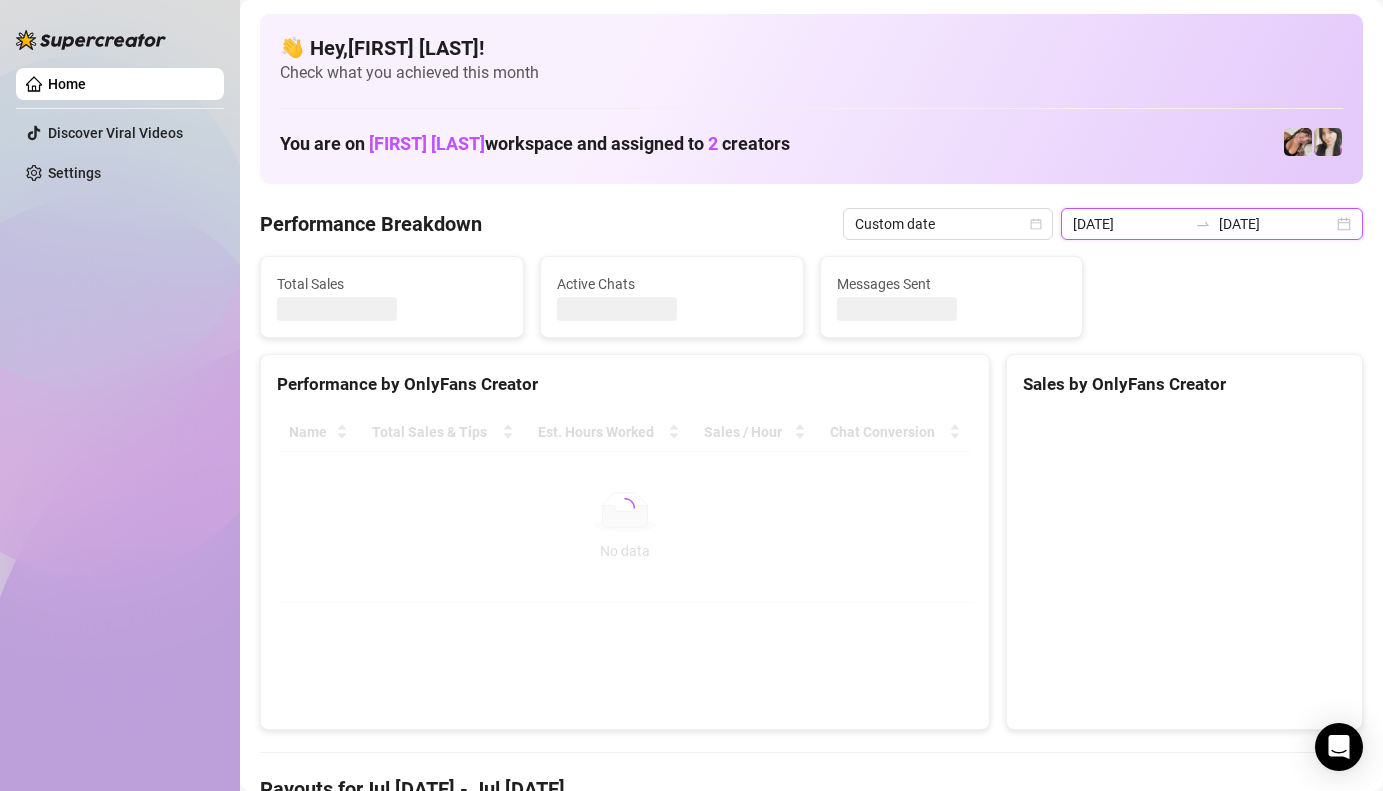 click on "[DATE]" at bounding box center (1276, 224) 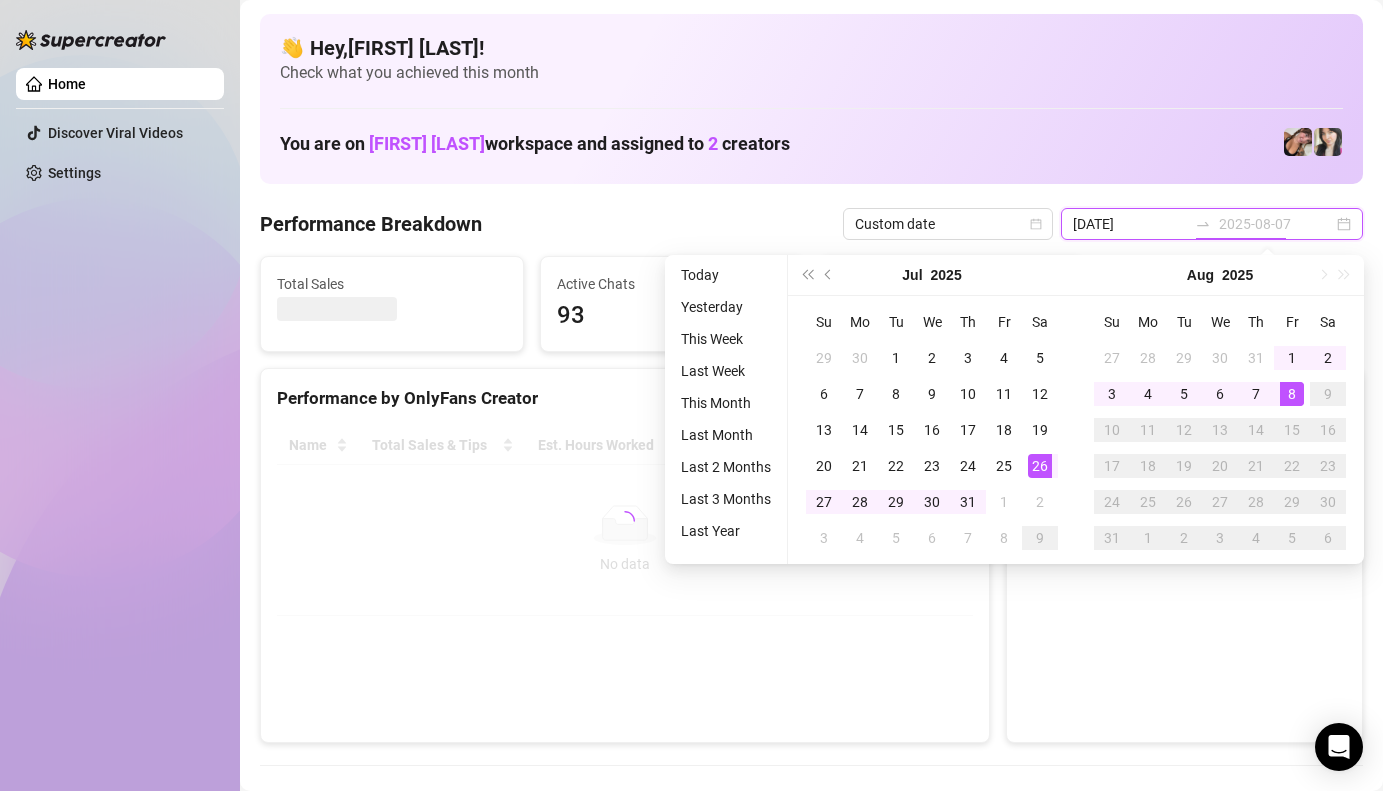 type on "2025-08-08" 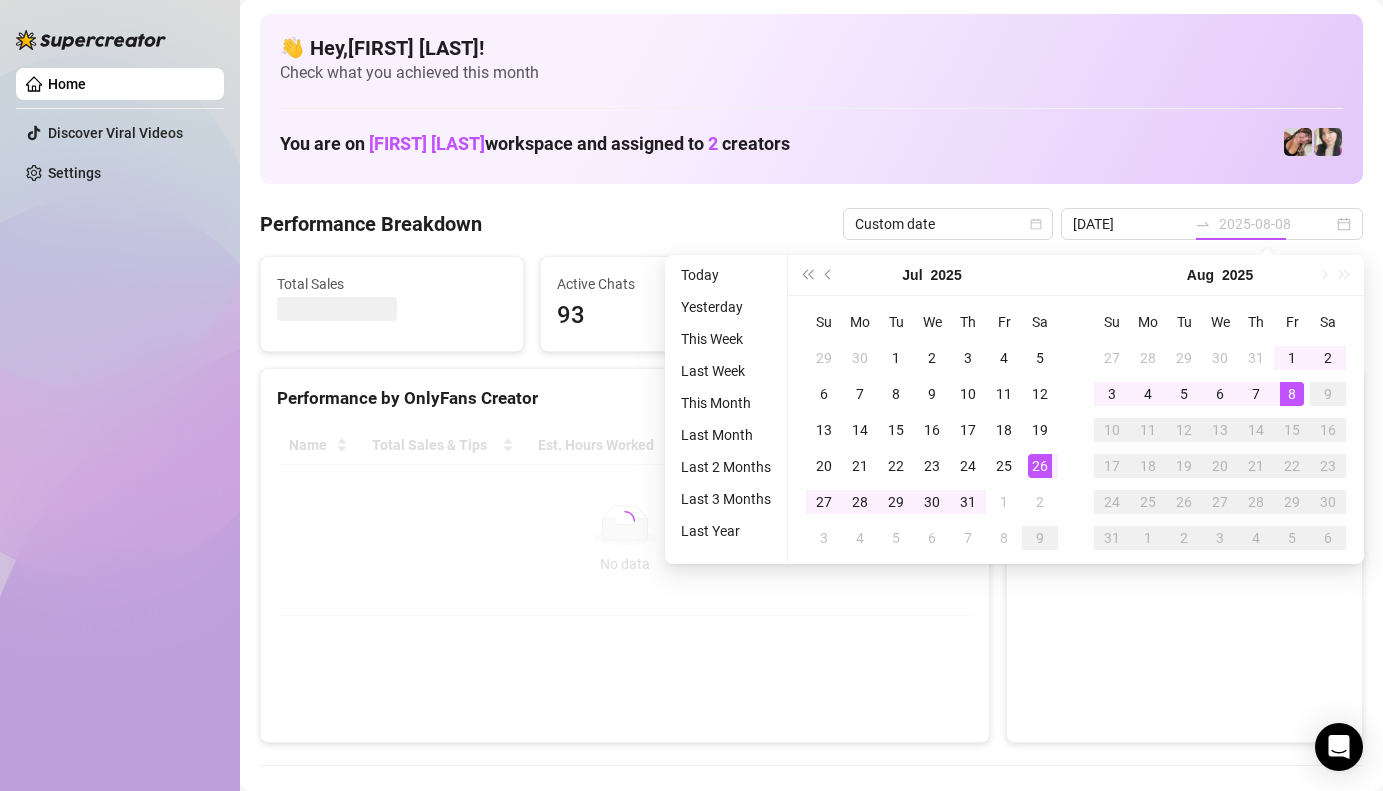 click on "8" at bounding box center [1292, 394] 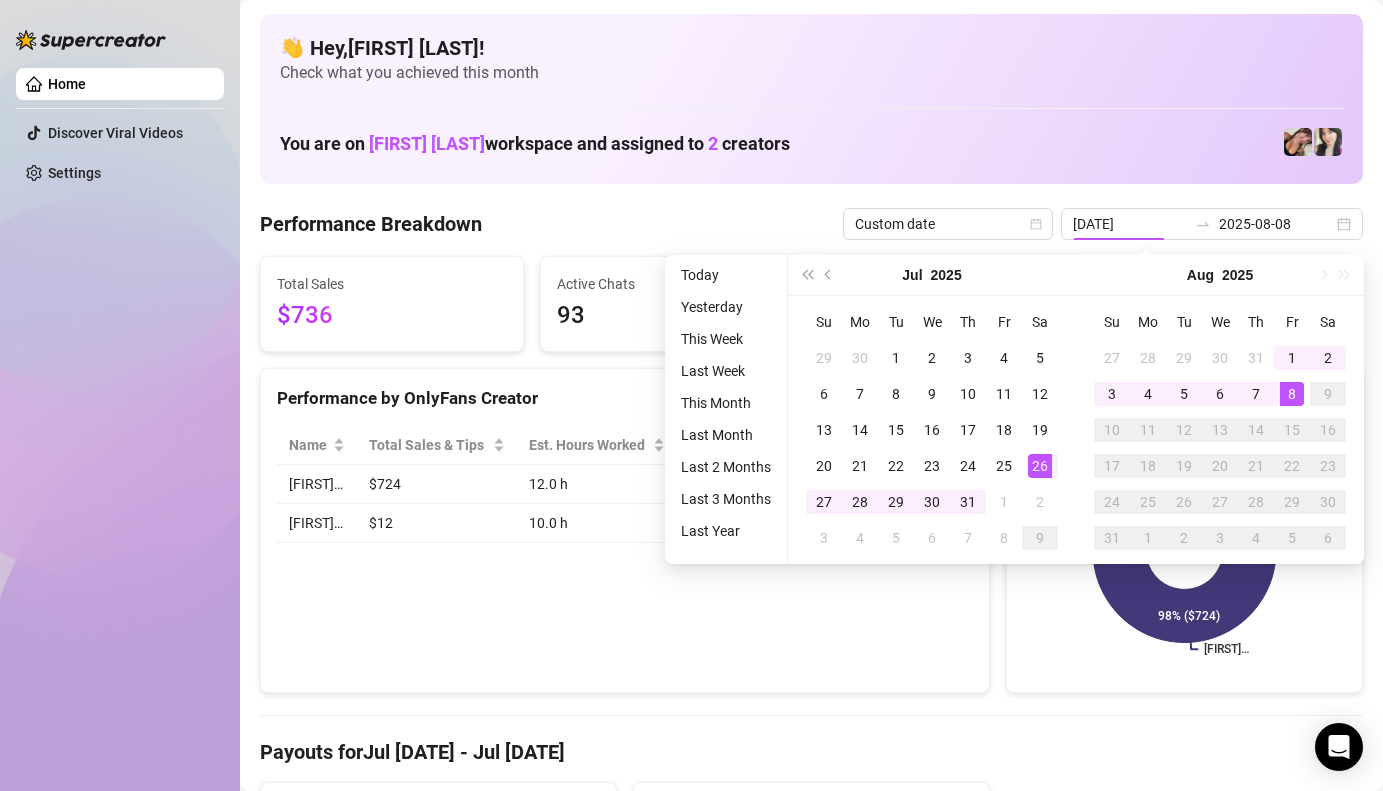 click on "Performance by OnlyFans Creator Name Total Sales & Tips Est. Hours Worked Sales / Hour Chat Conversion [FIRST]… $724 12.0 h $60.33 14 % [FIRST]… $12 10.0 h $1.2 3 %" at bounding box center [625, 531] 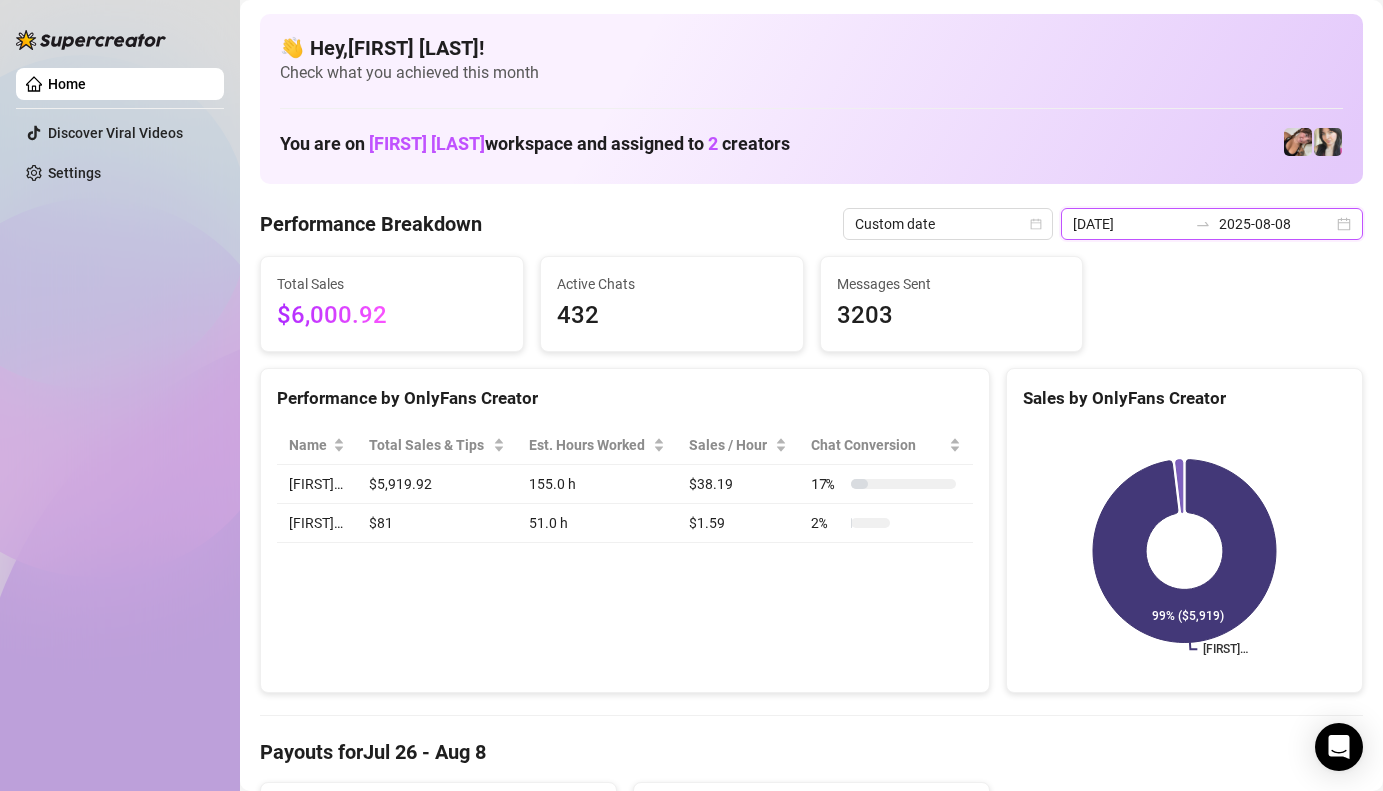 click on "[DATE]" at bounding box center (1130, 224) 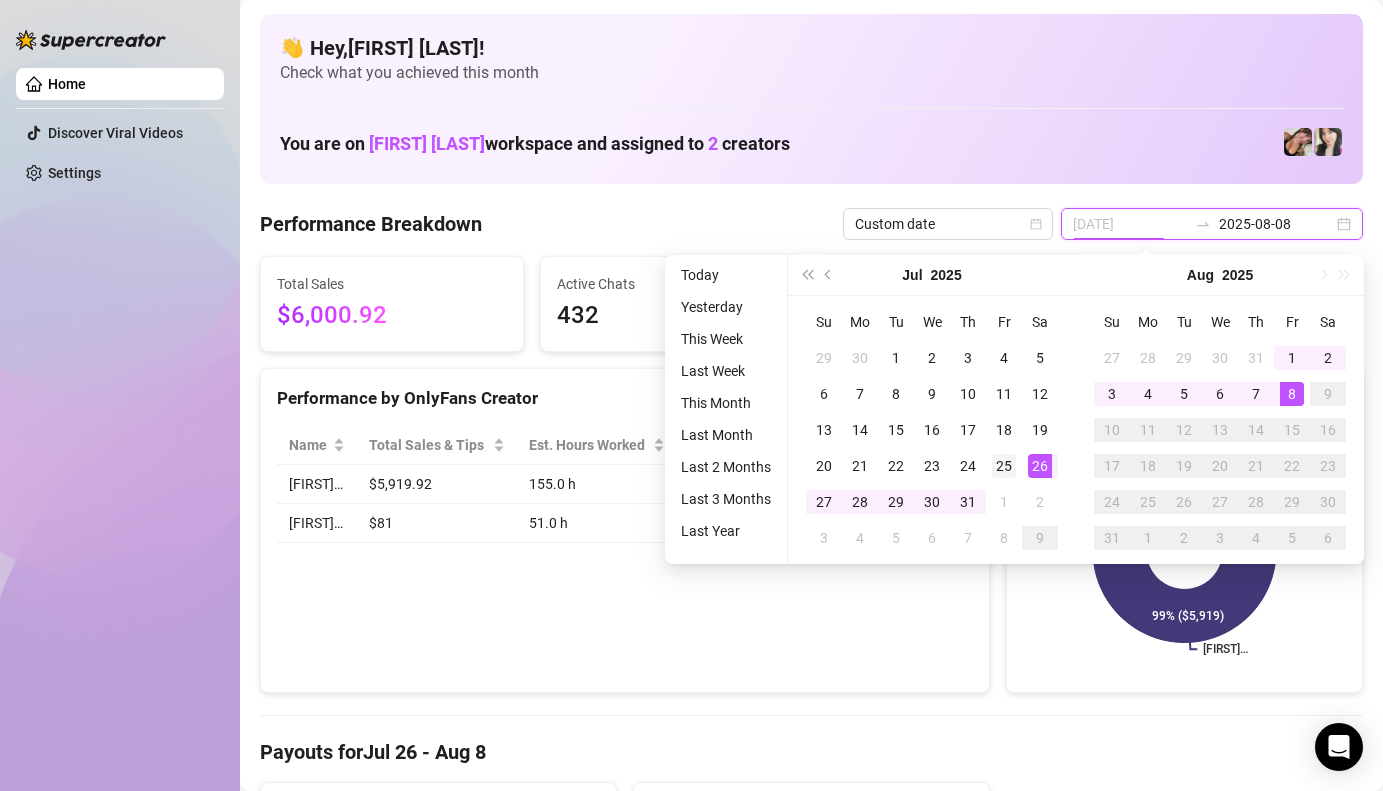 type on "[DATE]" 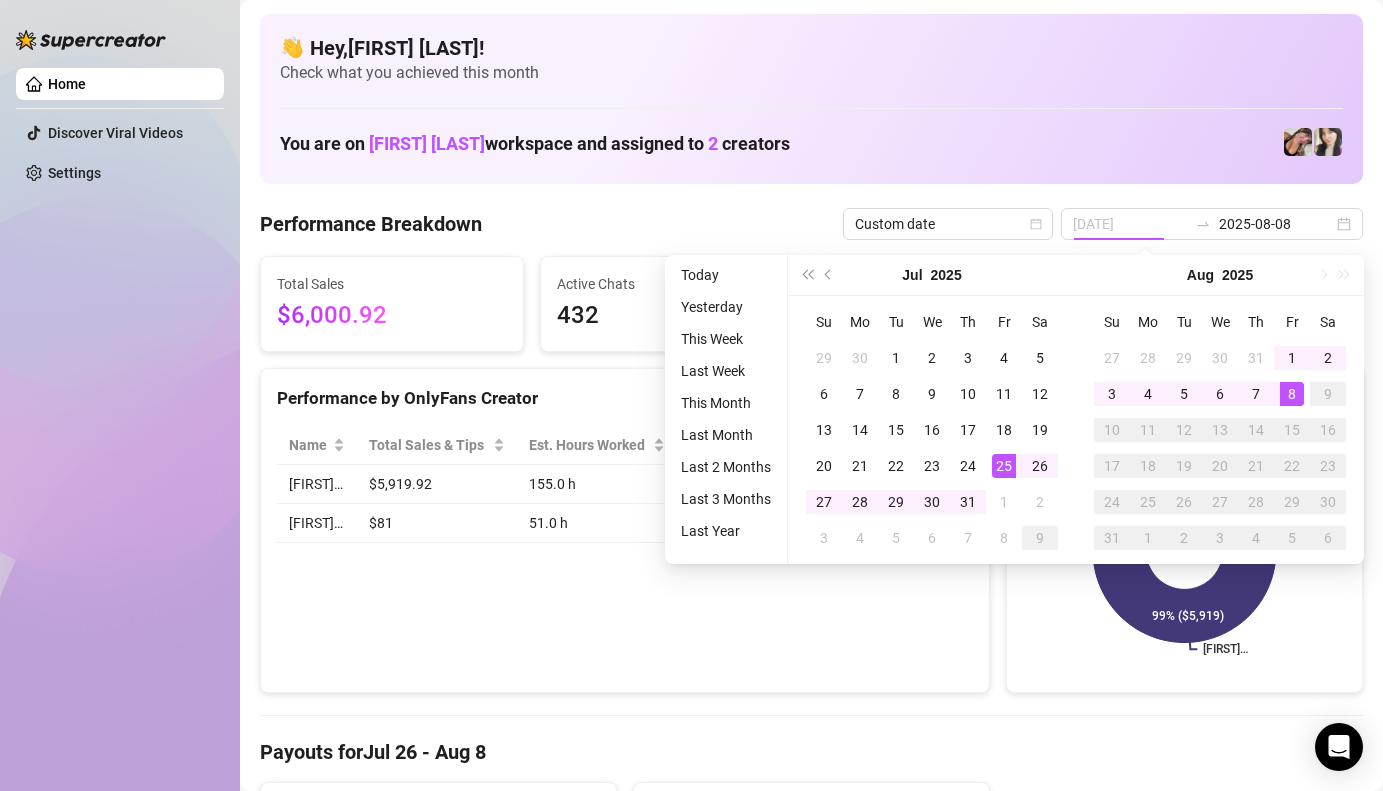 click on "25" at bounding box center [1004, 466] 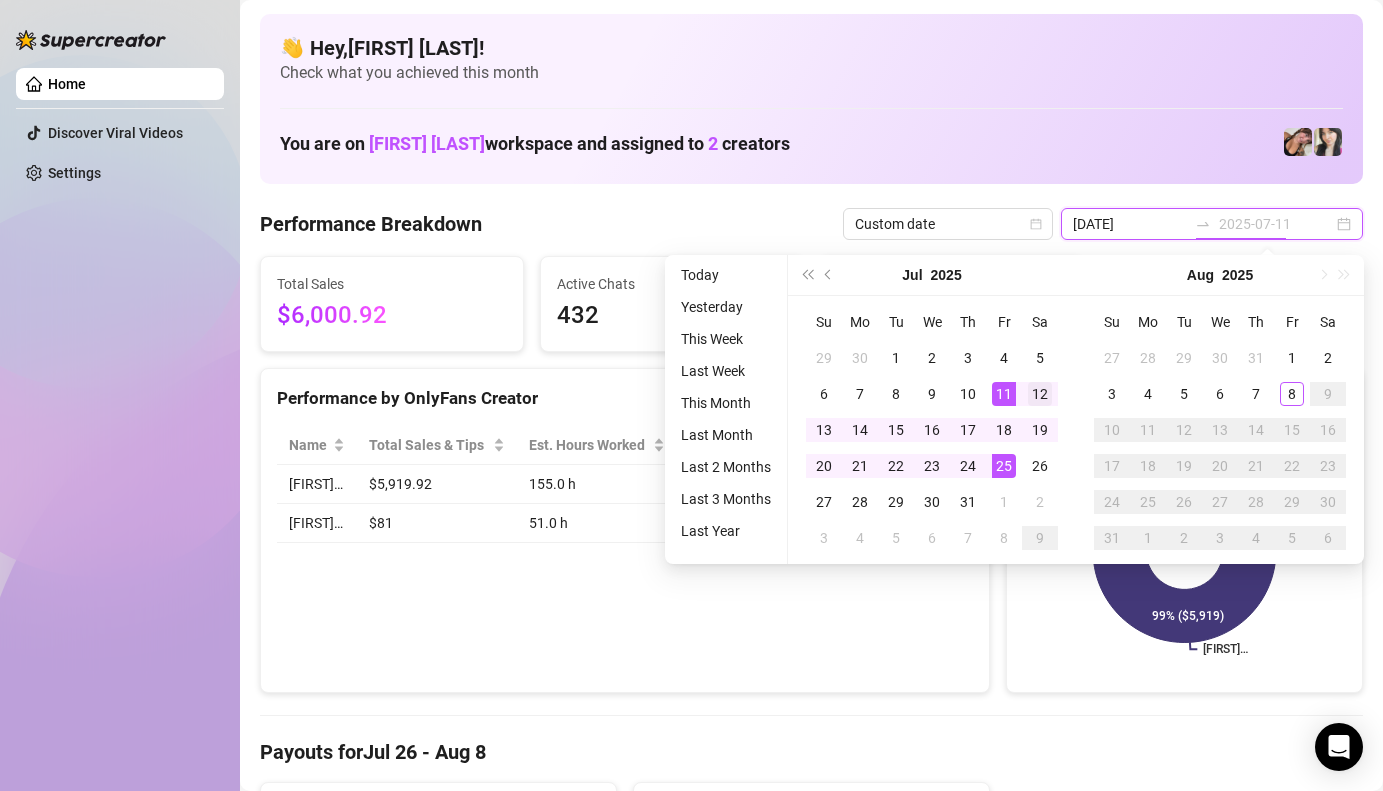 type on "2025-07-12" 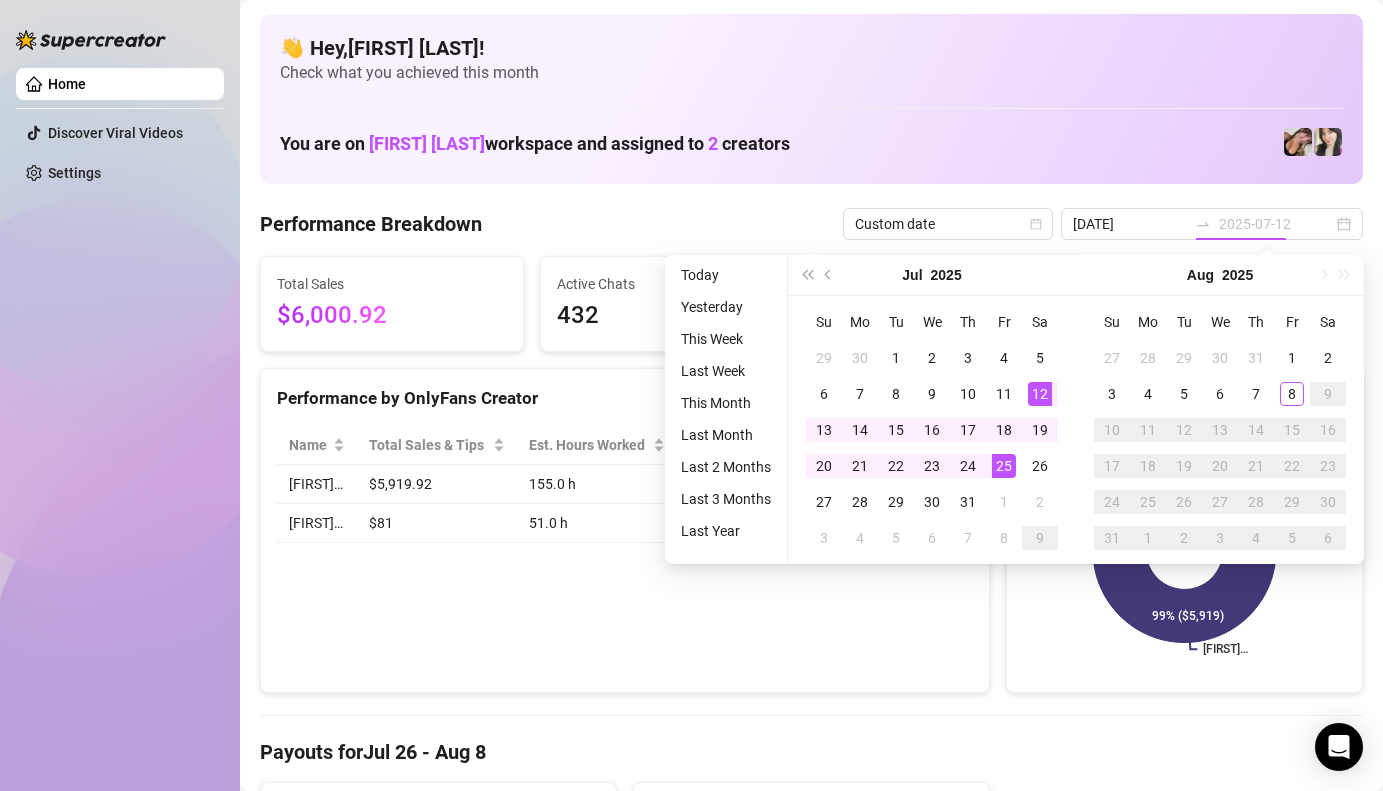 click on "12" at bounding box center (1040, 394) 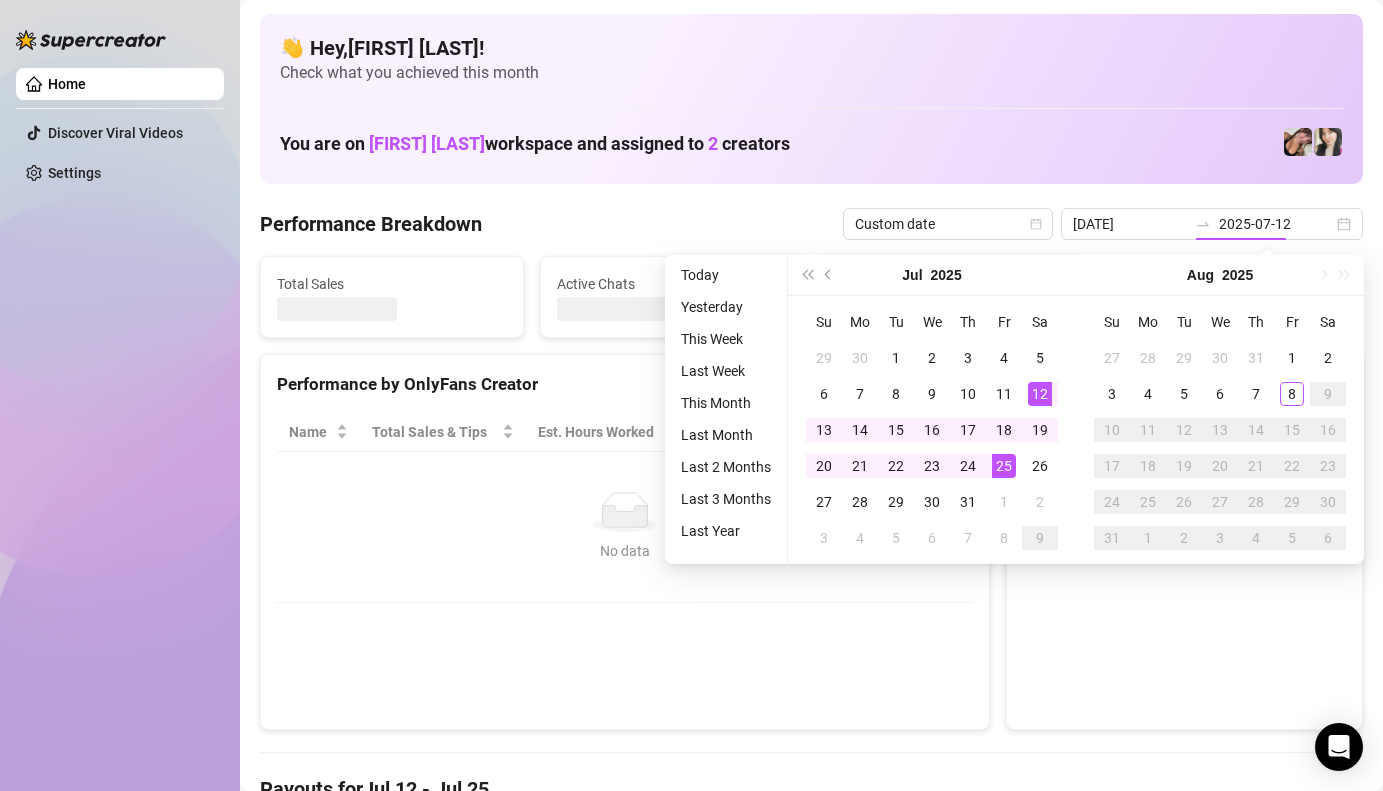 type on "2025-07-12" 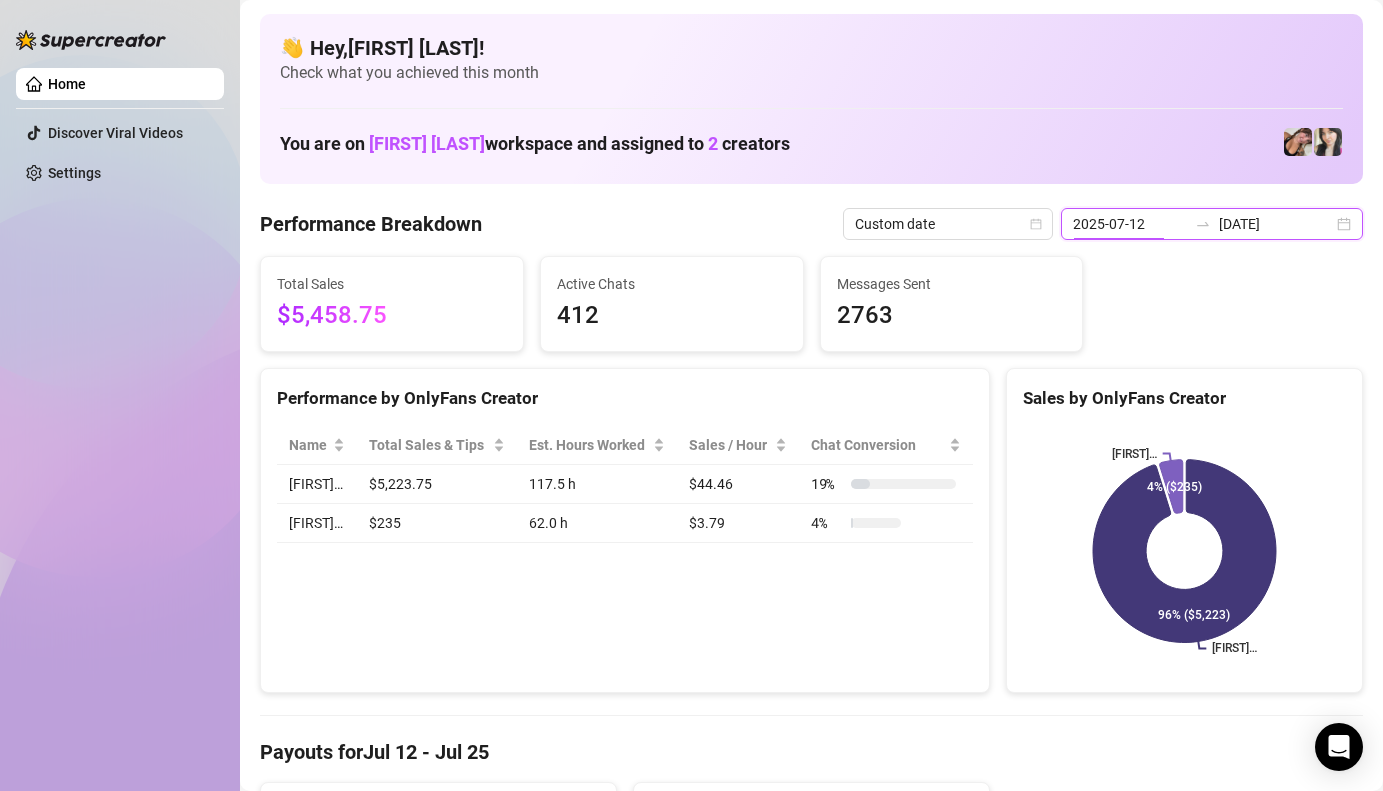 click on "2025-07-12" at bounding box center [1130, 224] 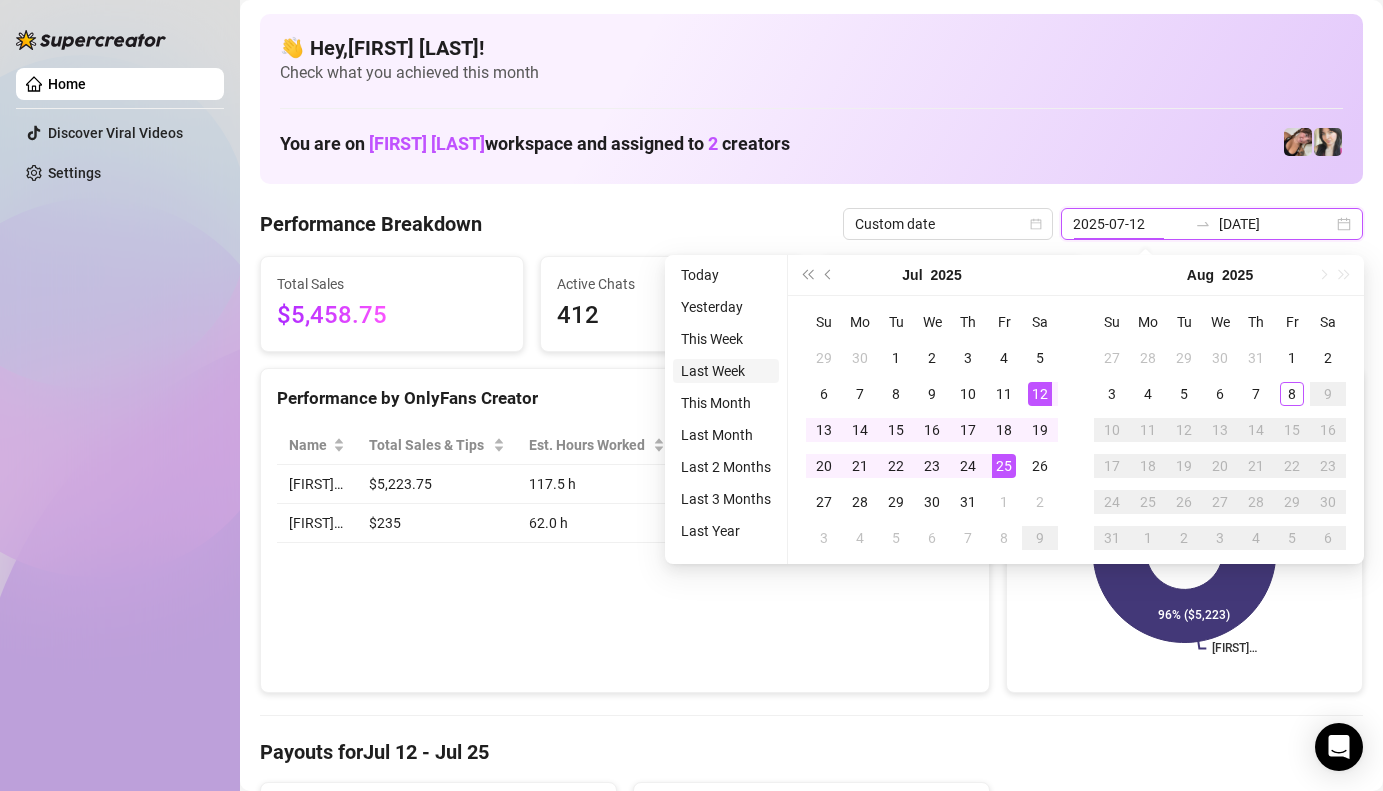 type on "[DATE]" 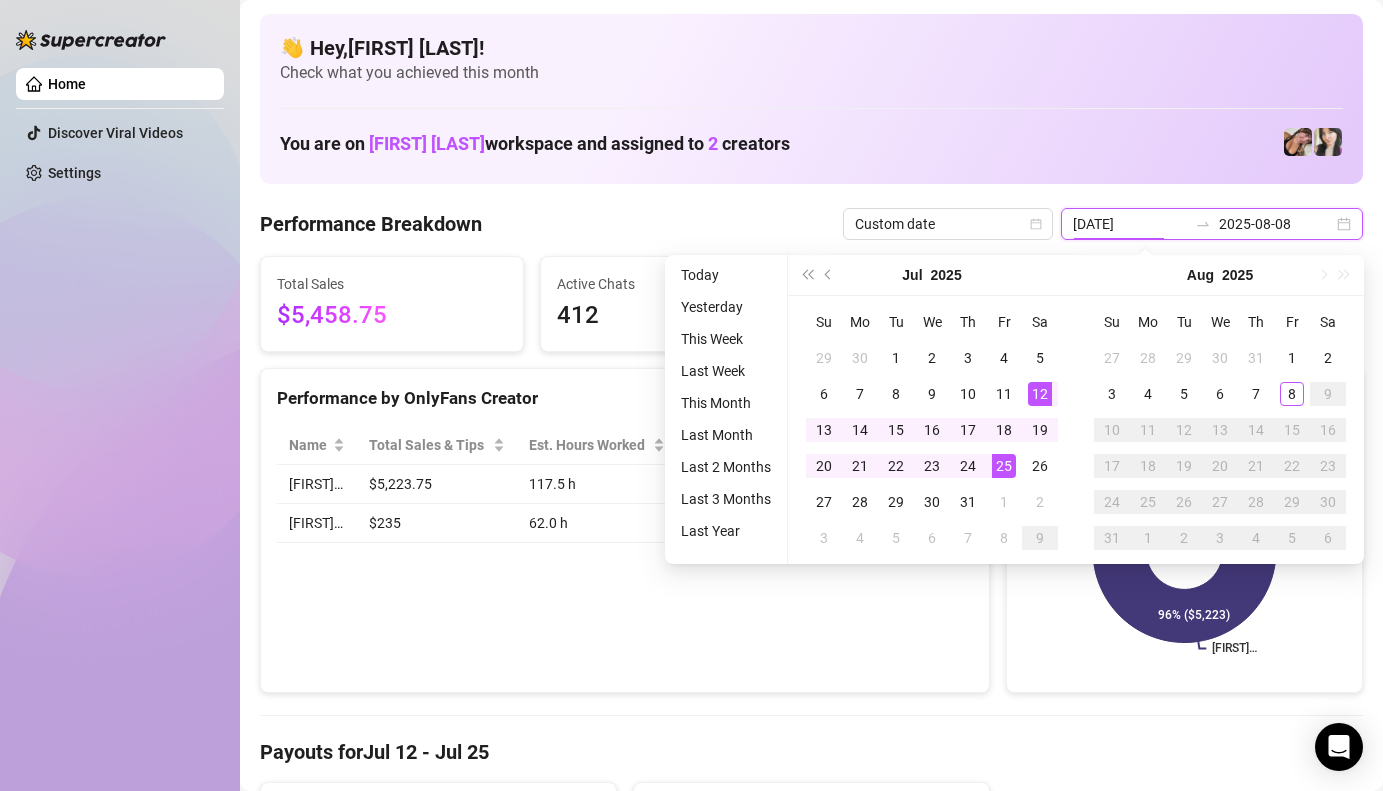 type on "2025-07-12" 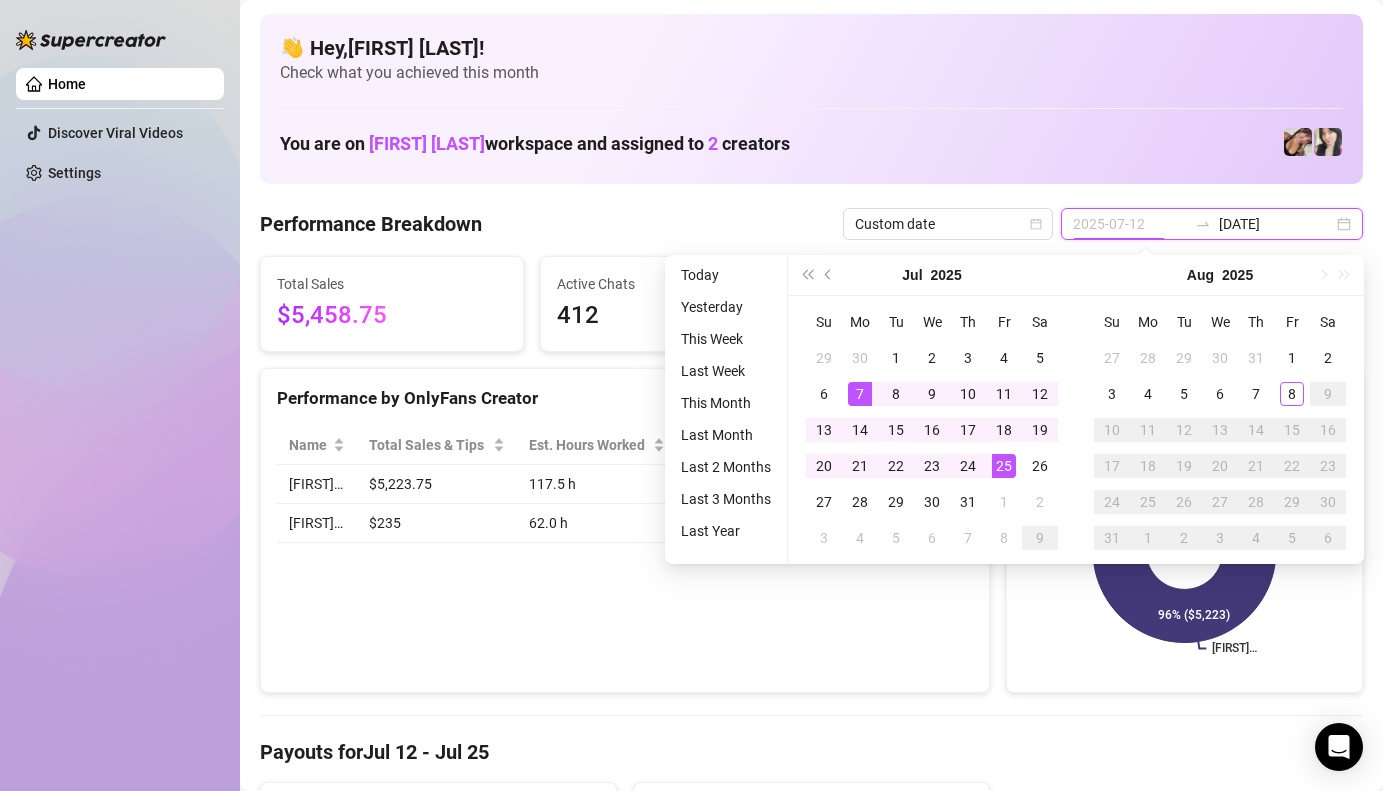 type on "[DATE]" 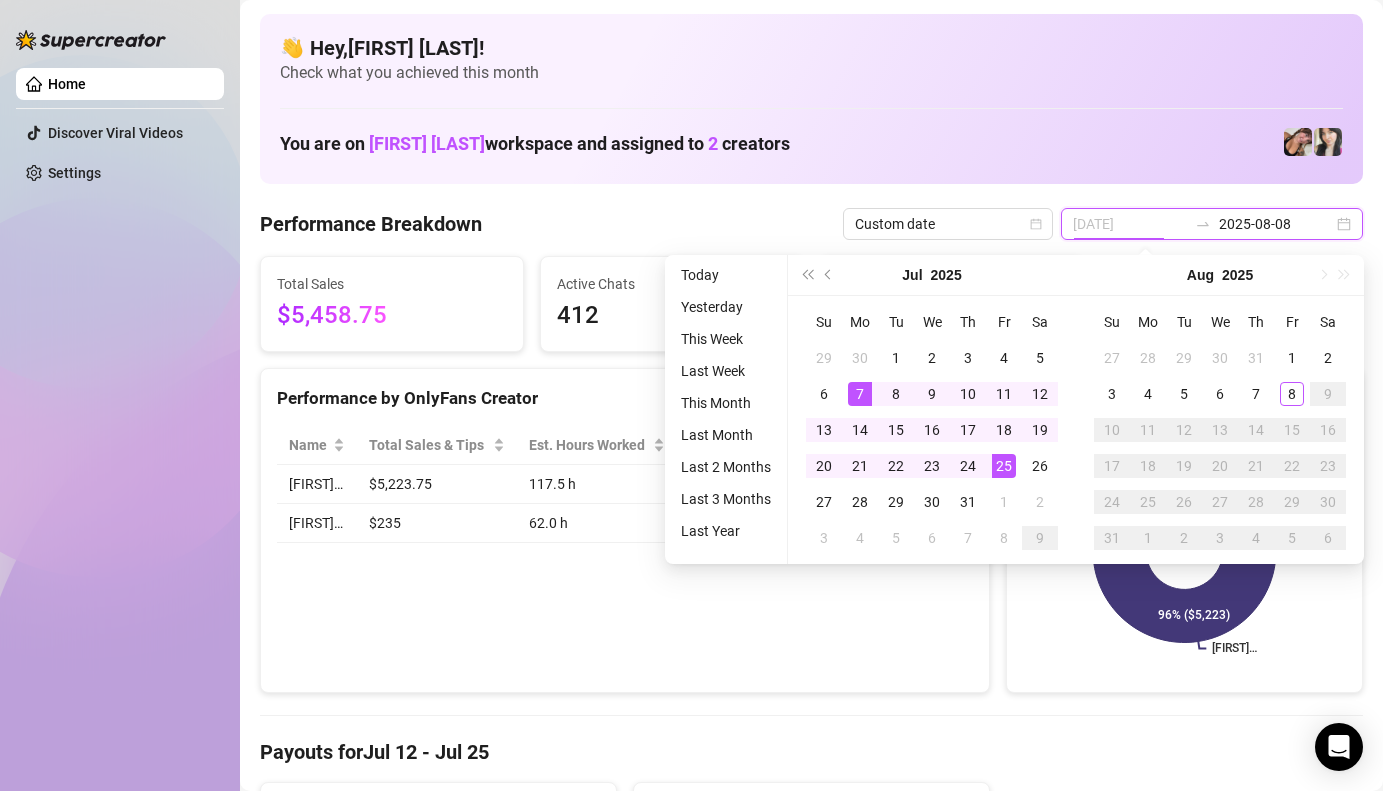 type on "2025-07-12" 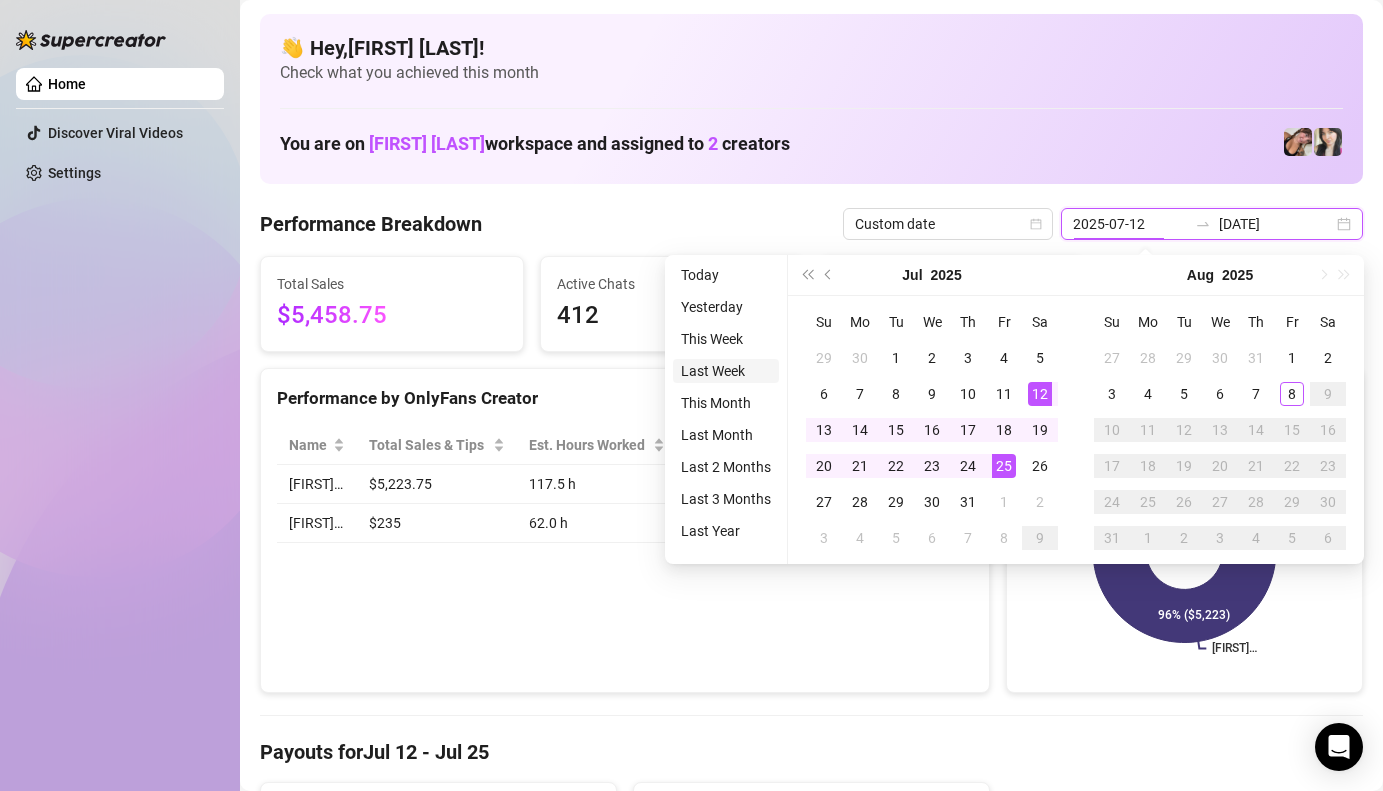 type on "[DATE]" 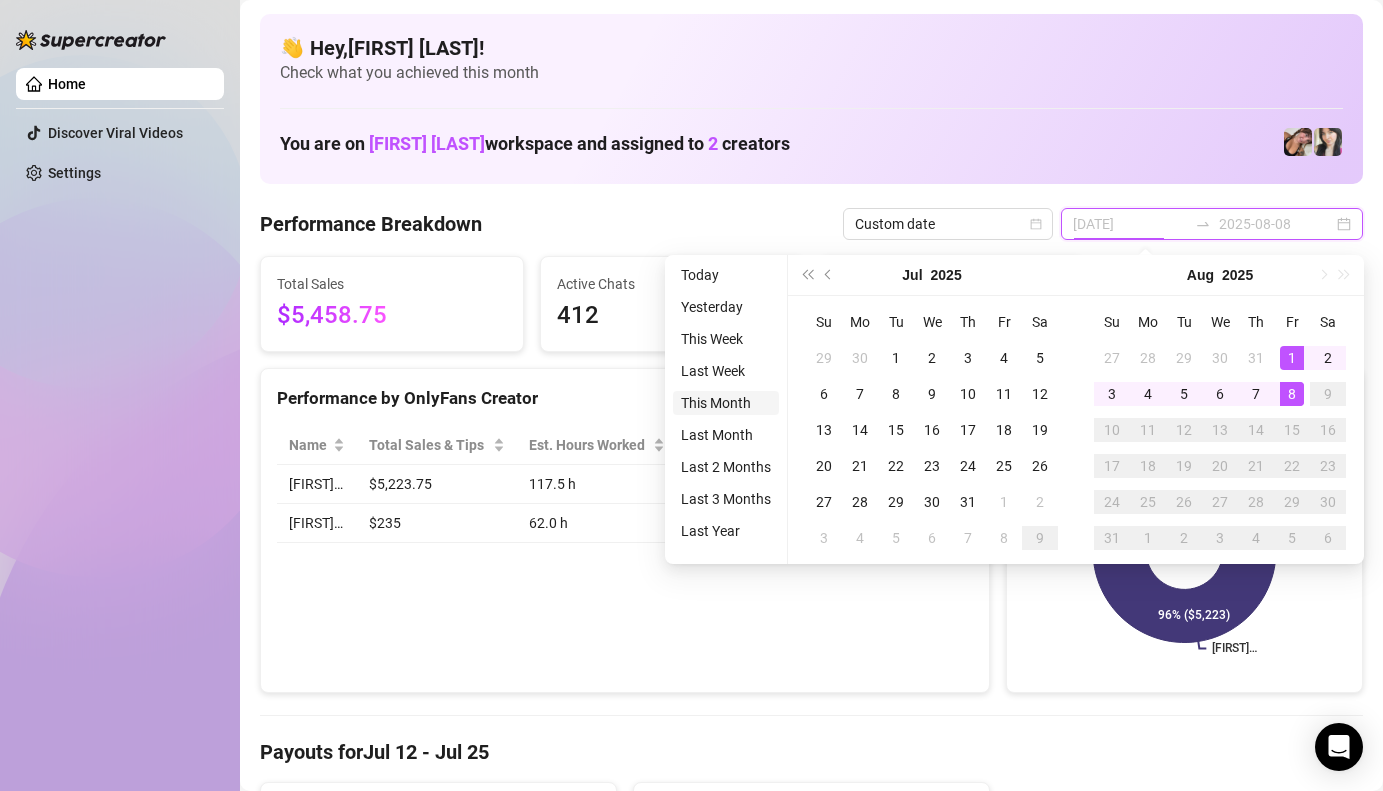 type on "2025-07-12" 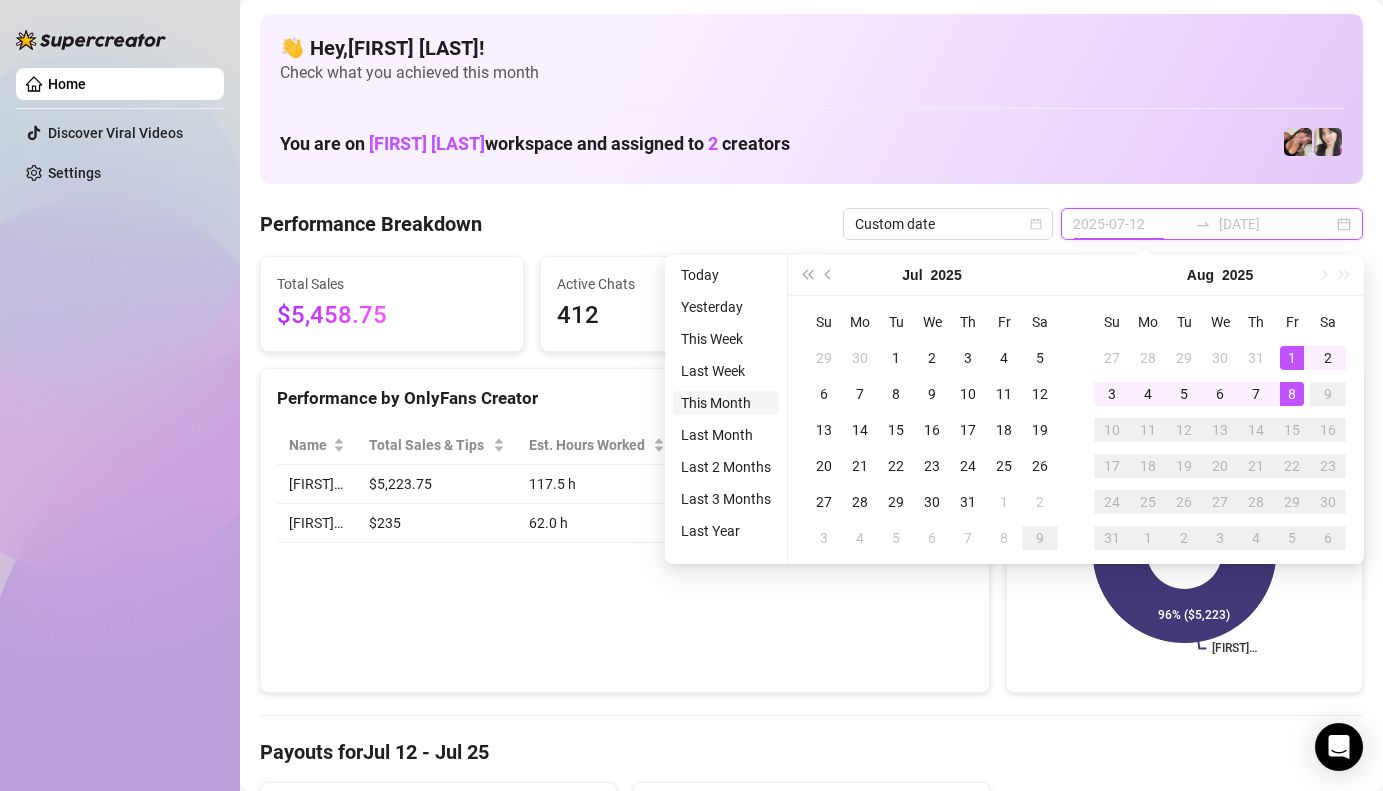 type on "[DATE]" 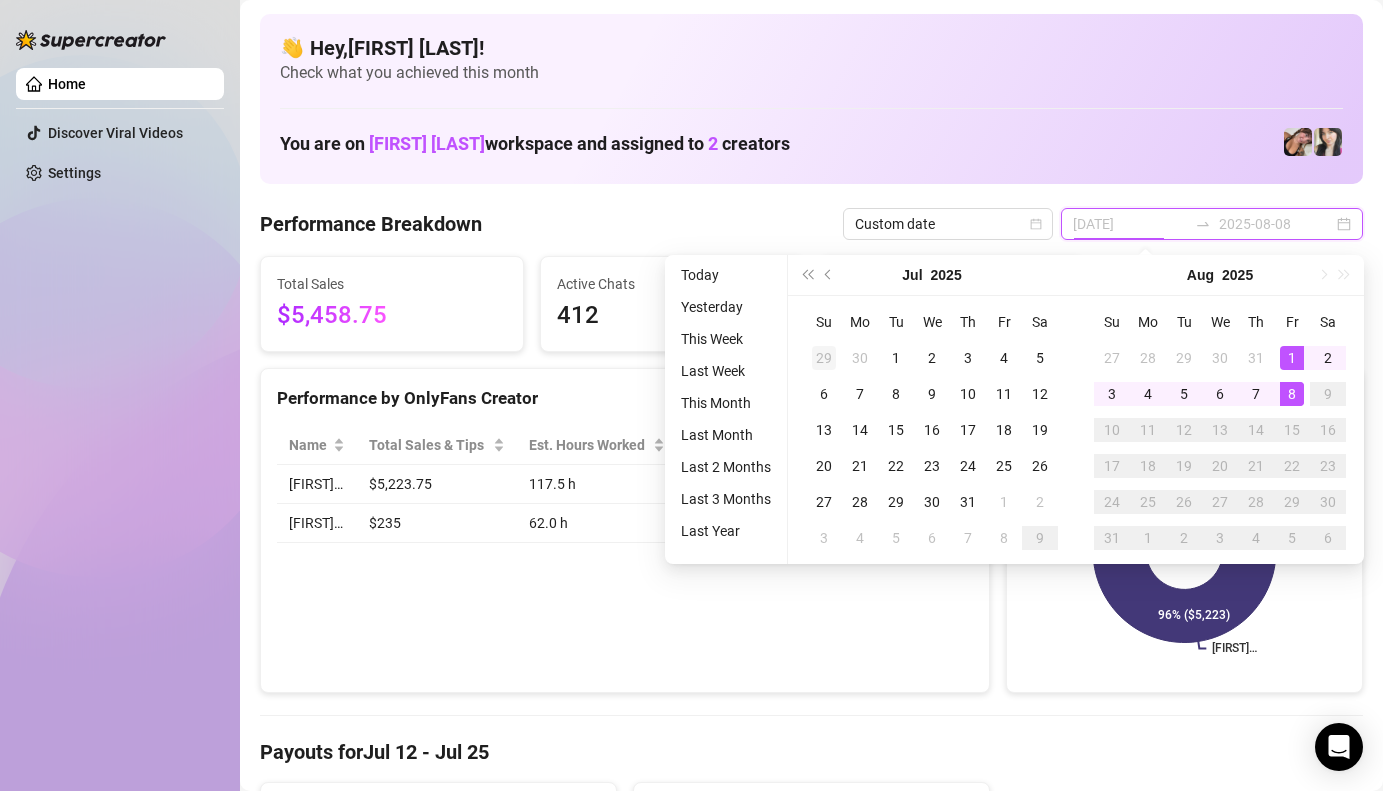 type on "2025-07-12" 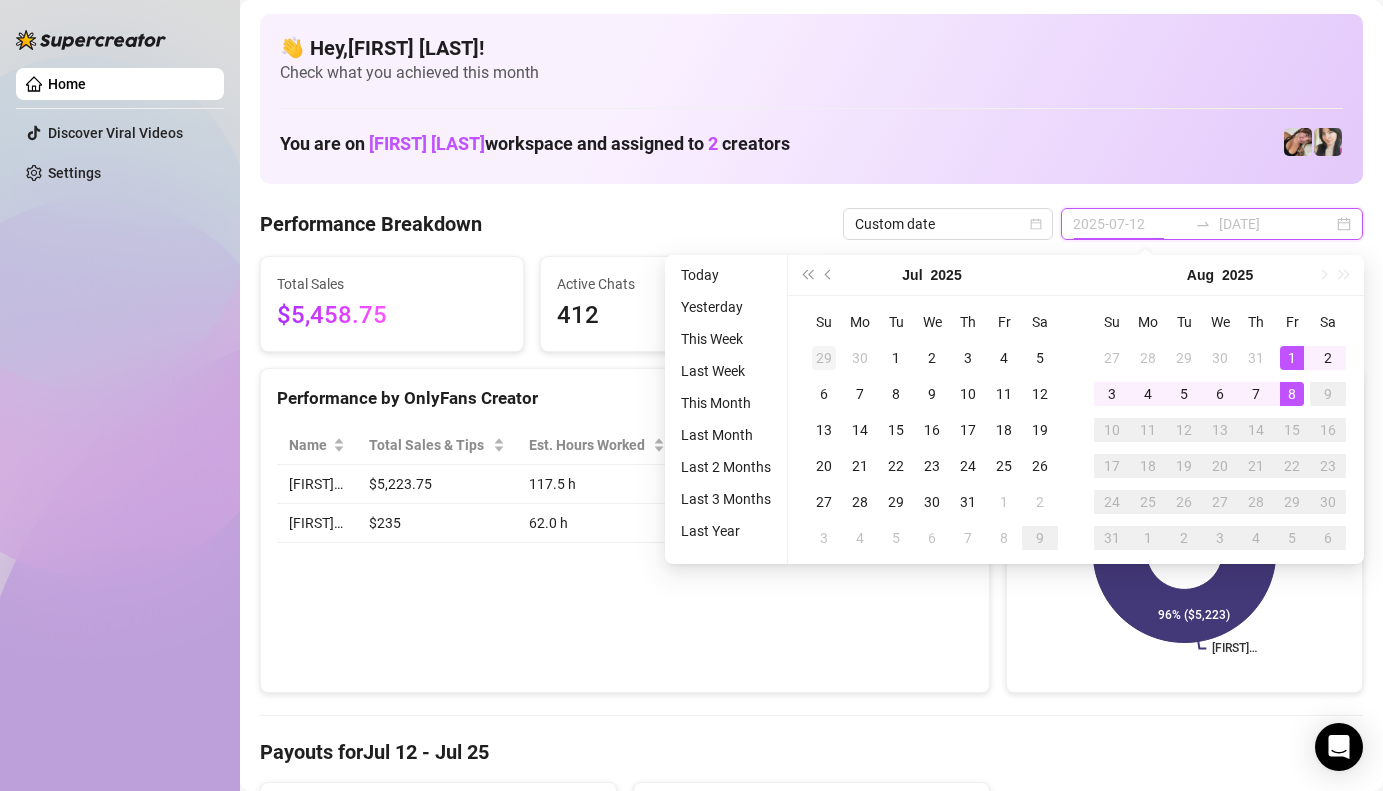 type on "[DATE]" 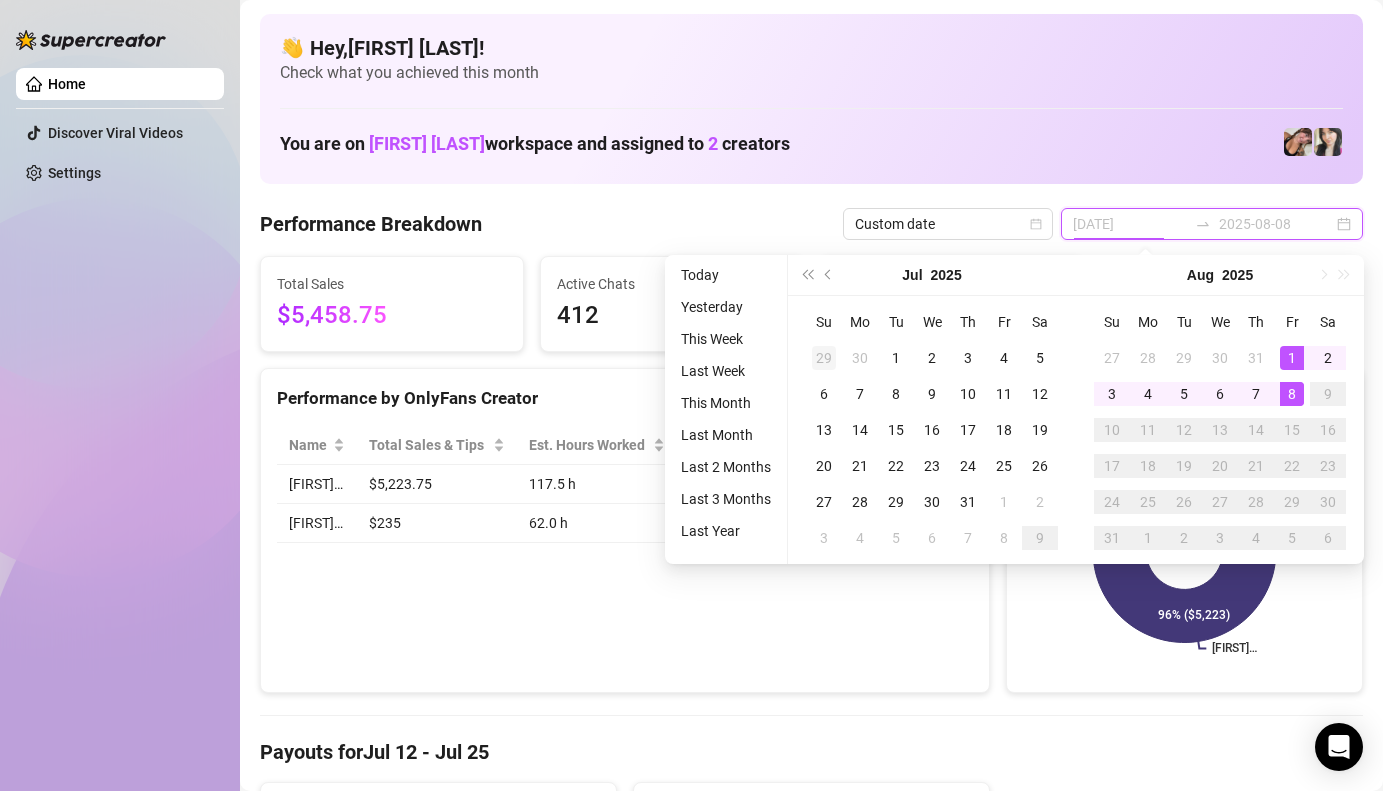 type on "2025-07-12" 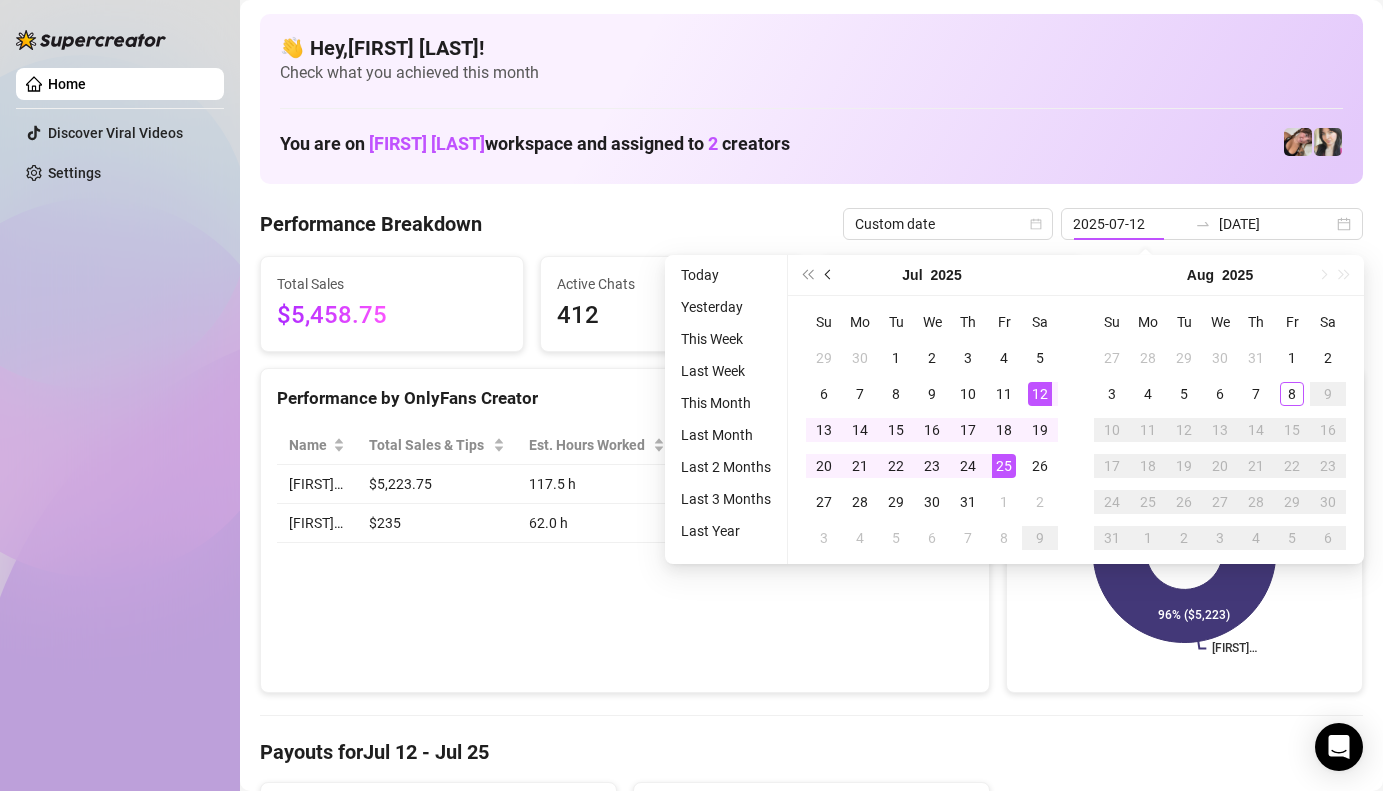 click at bounding box center (829, 275) 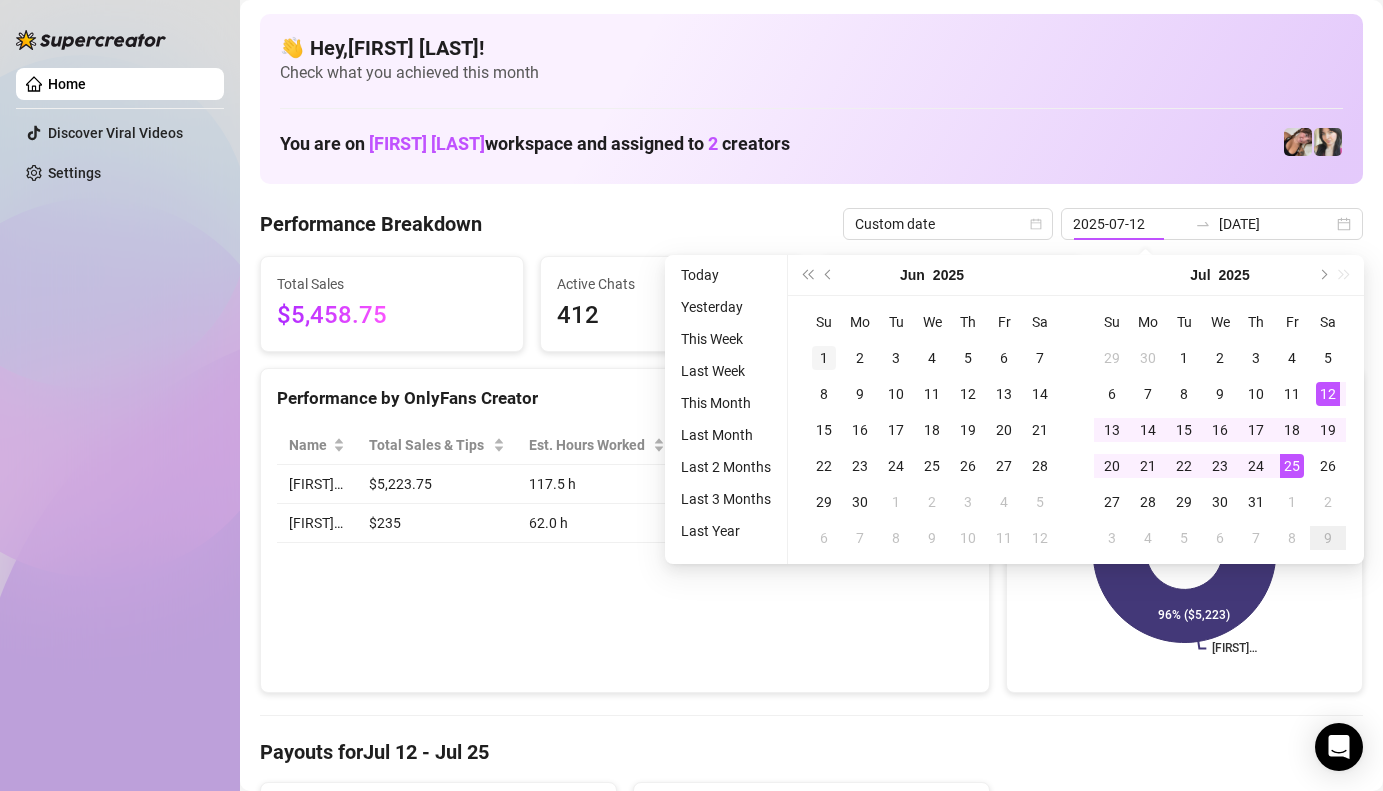 type on "2025-06-01" 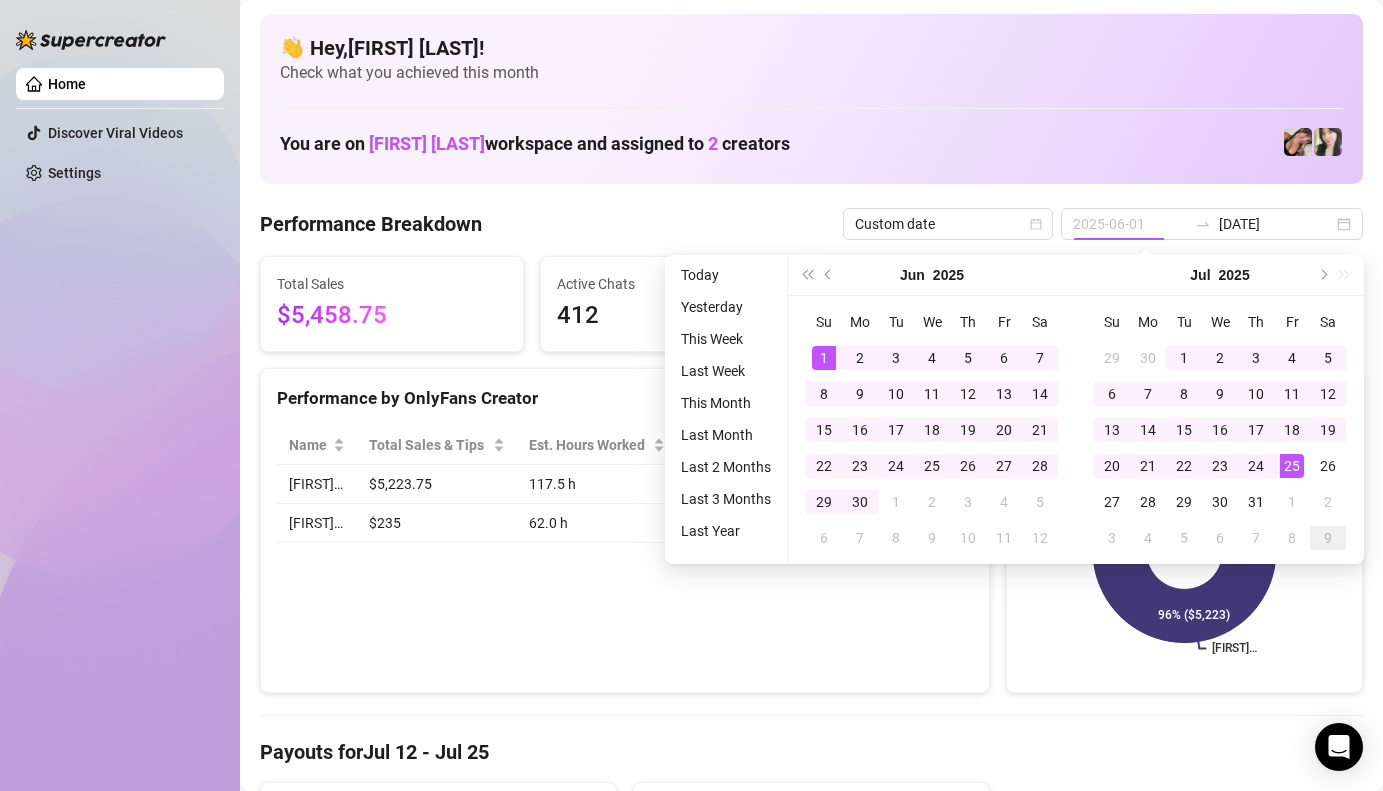 click on "1" at bounding box center [824, 358] 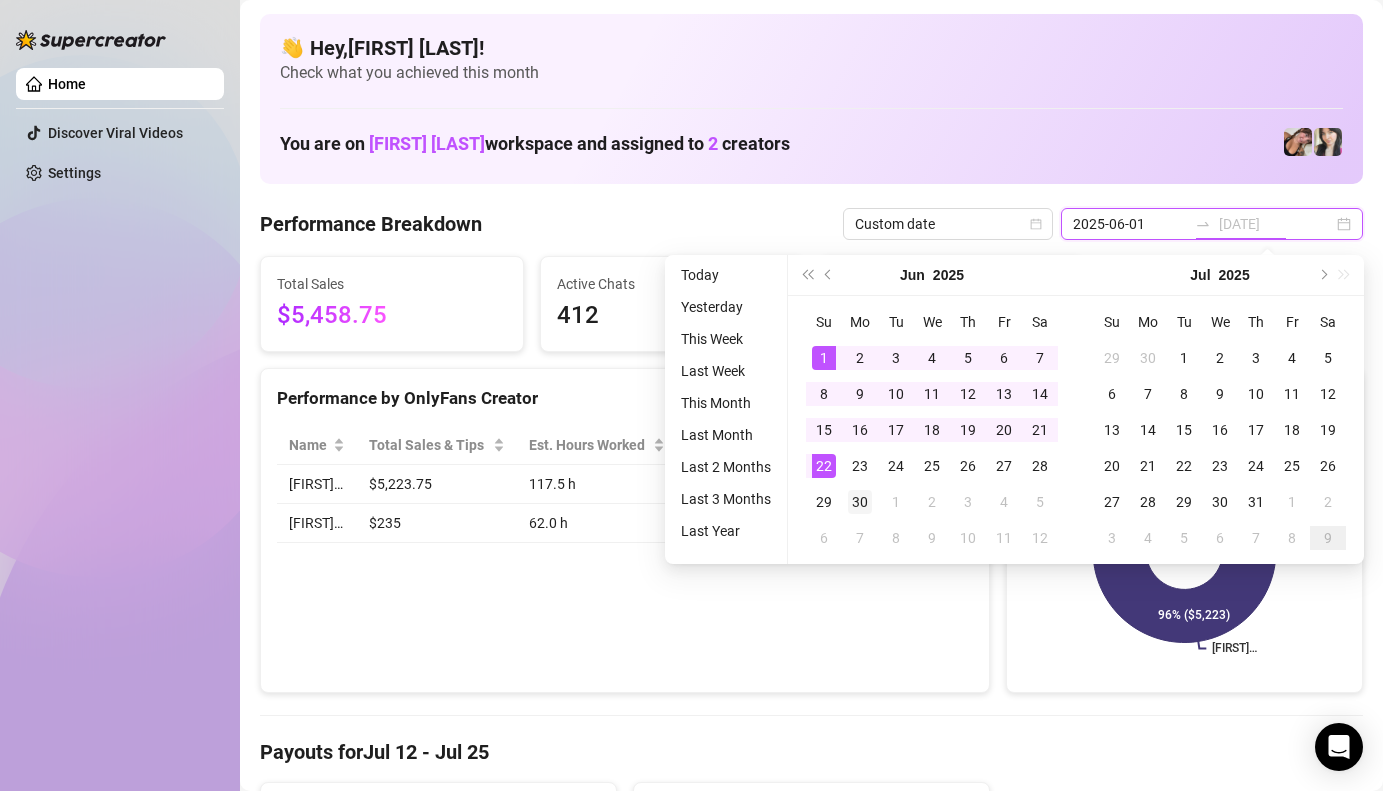 type on "2025-06-30" 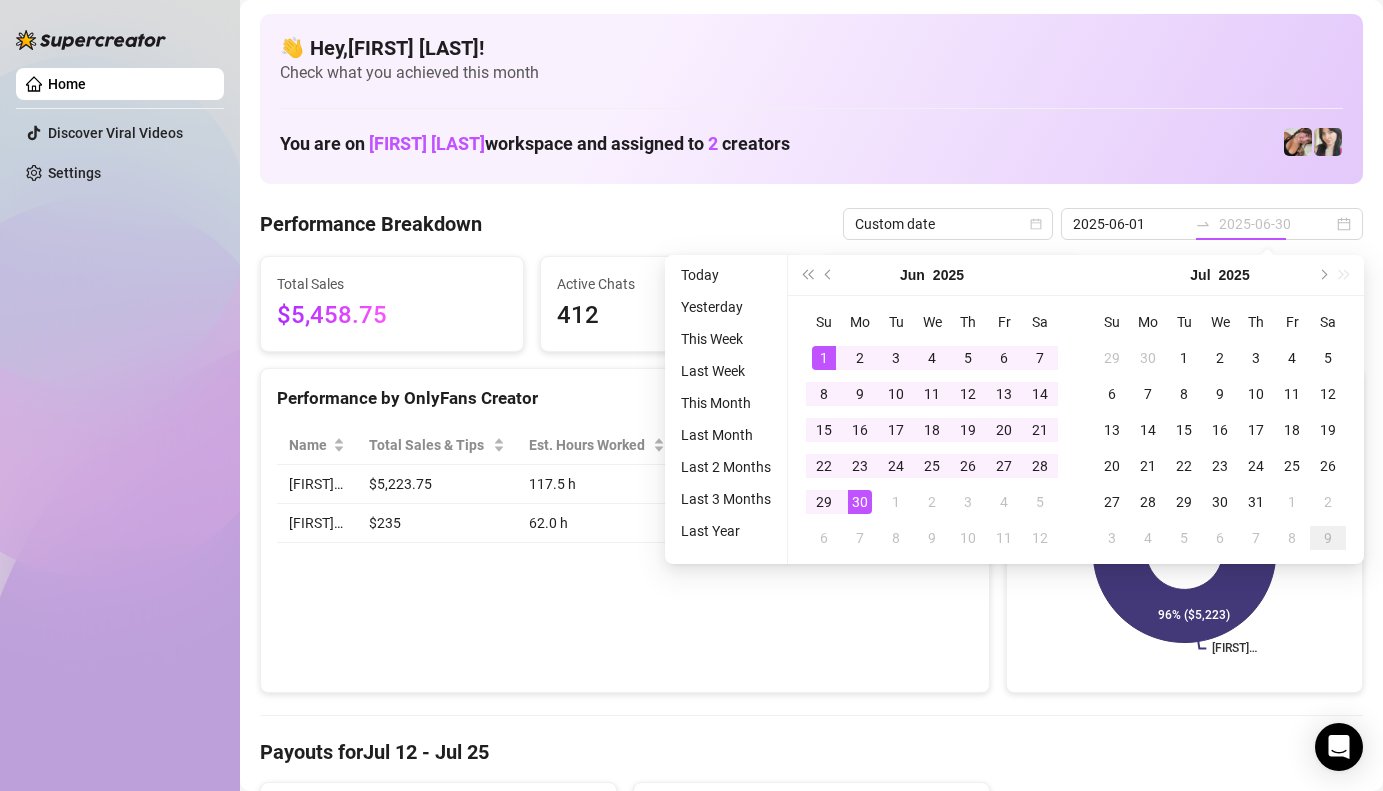 click on "30" at bounding box center [860, 502] 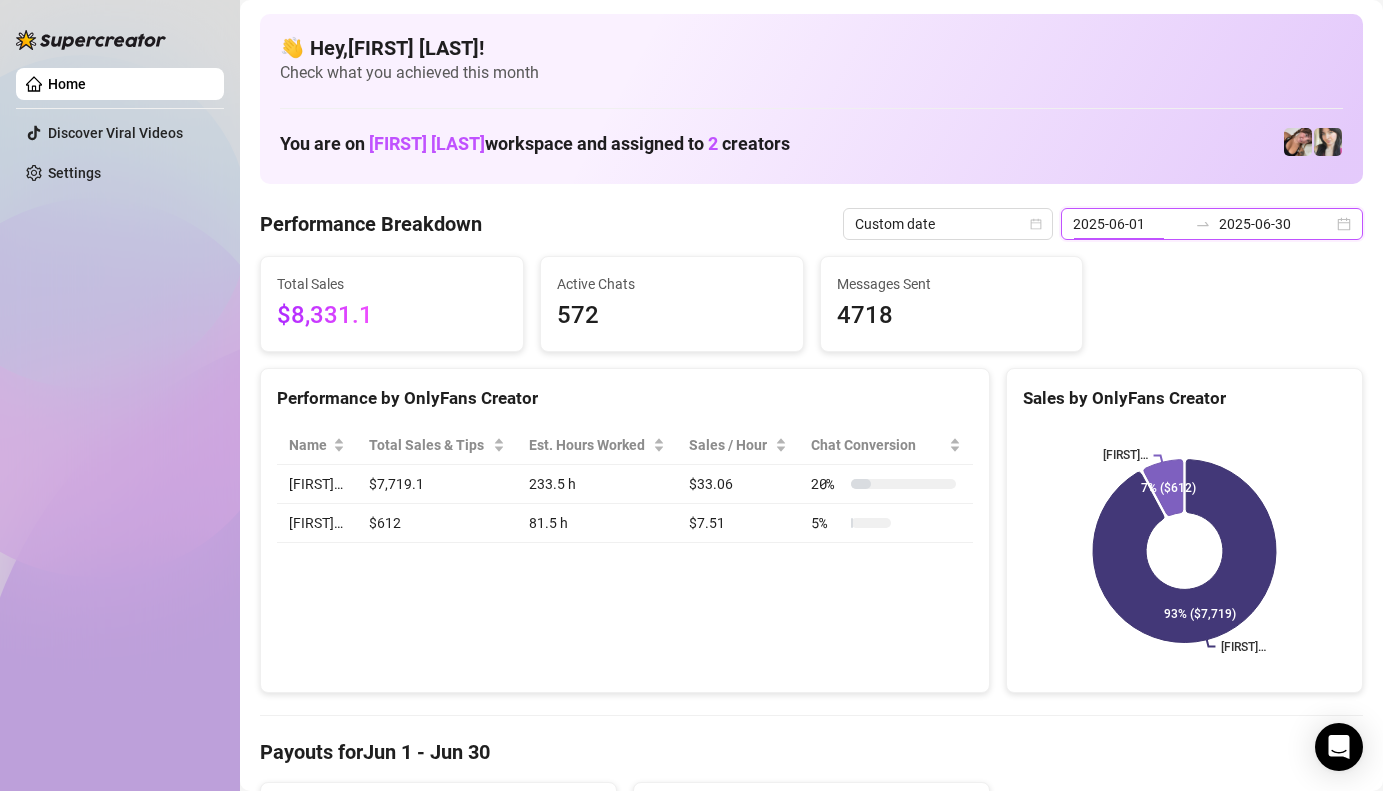 click on "2025-06-01" at bounding box center [1130, 224] 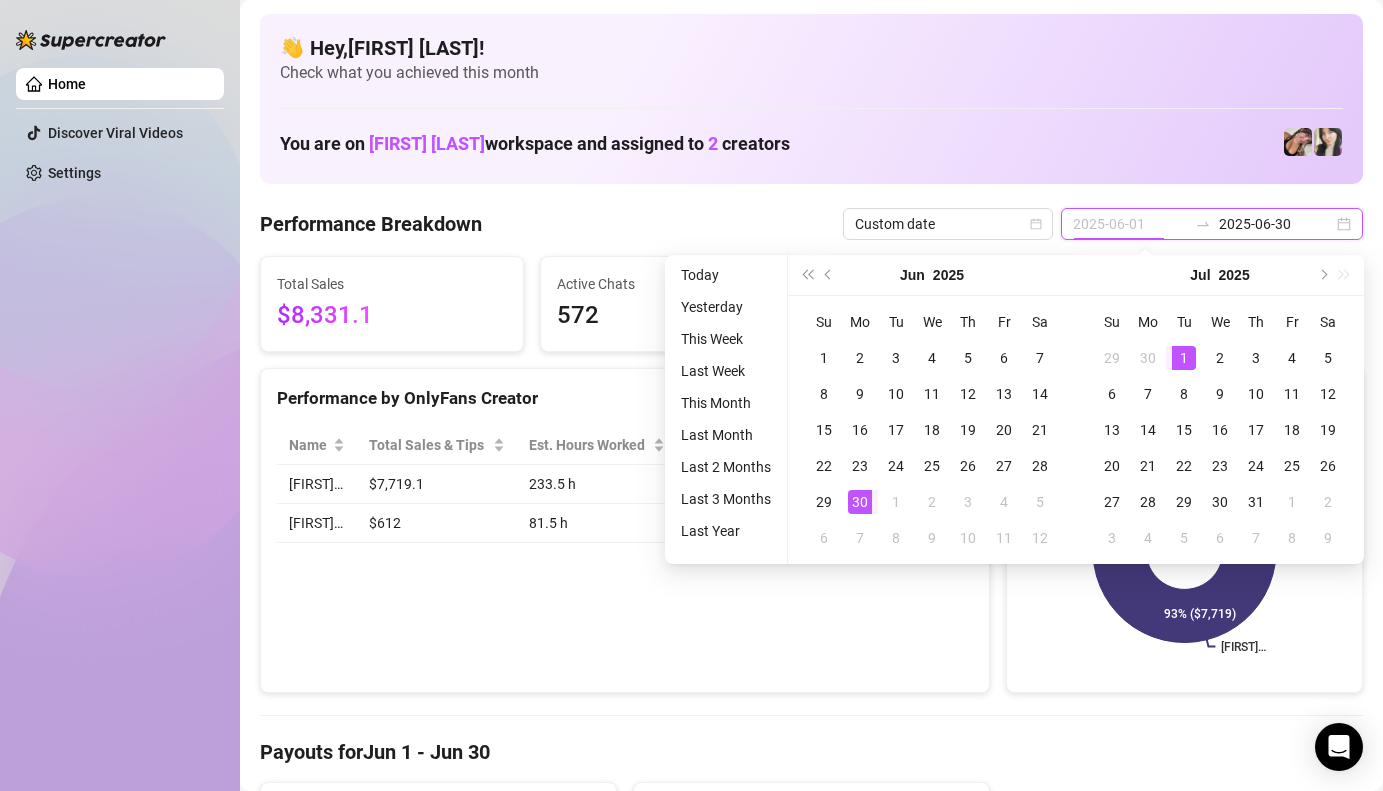 type on "2025-07-01" 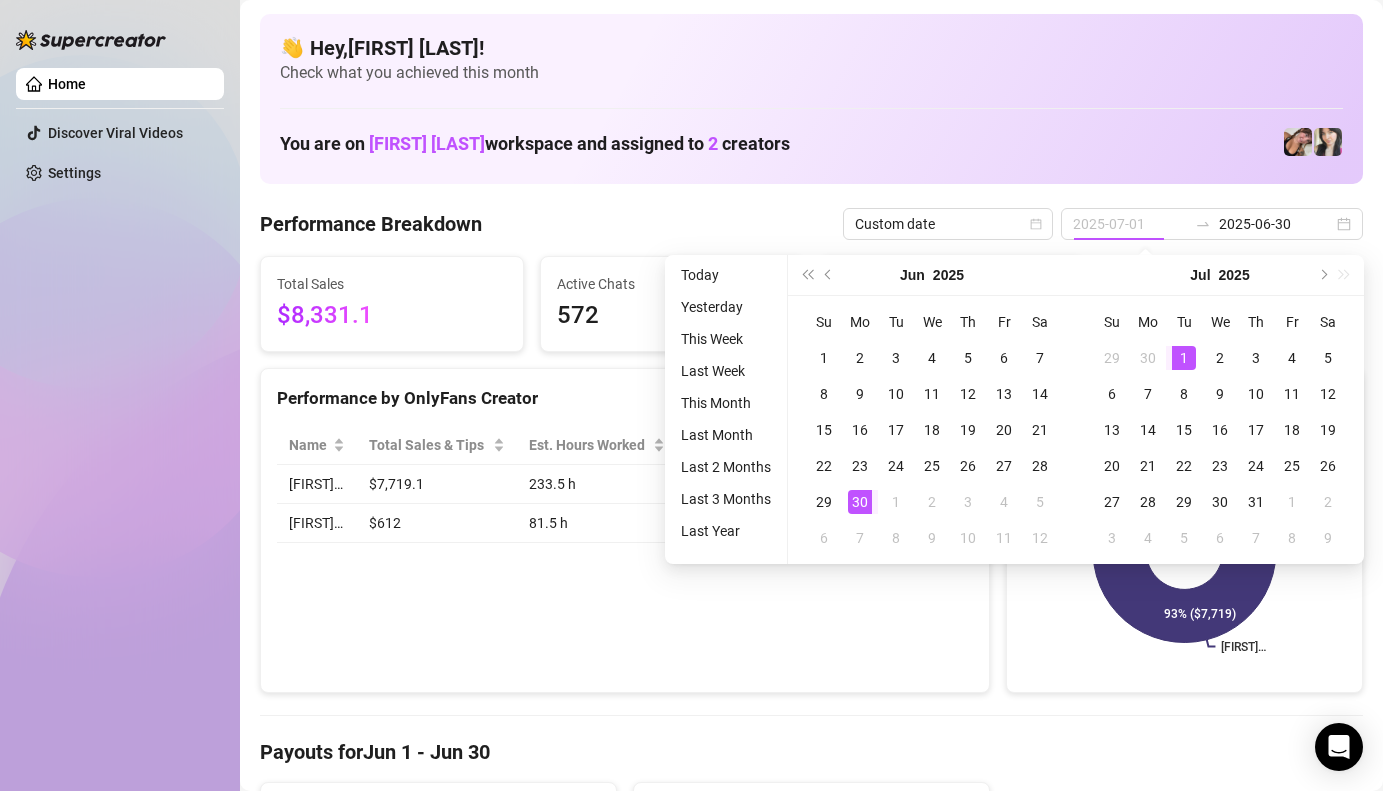 click on "1" at bounding box center [1184, 358] 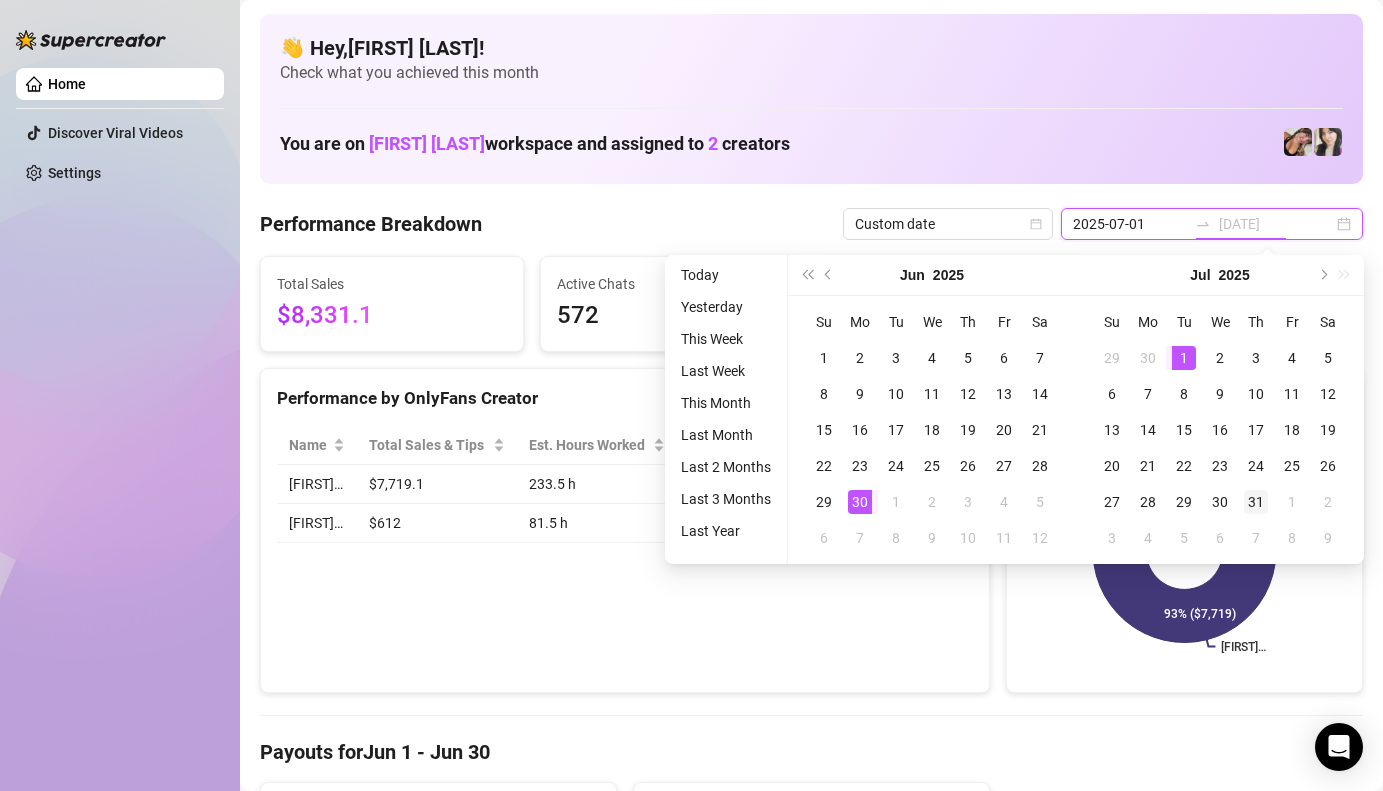 type on "[DATE]" 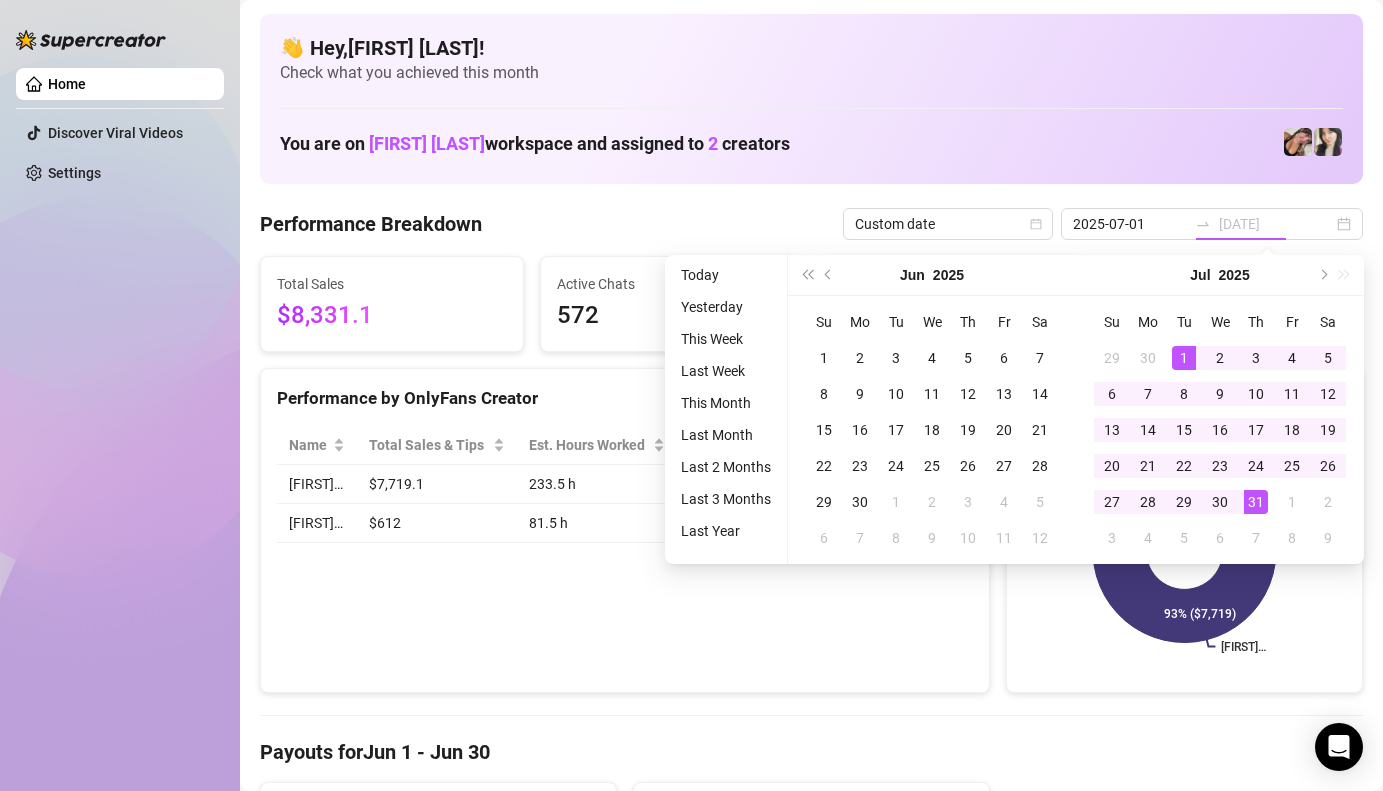 click on "31" at bounding box center (1256, 502) 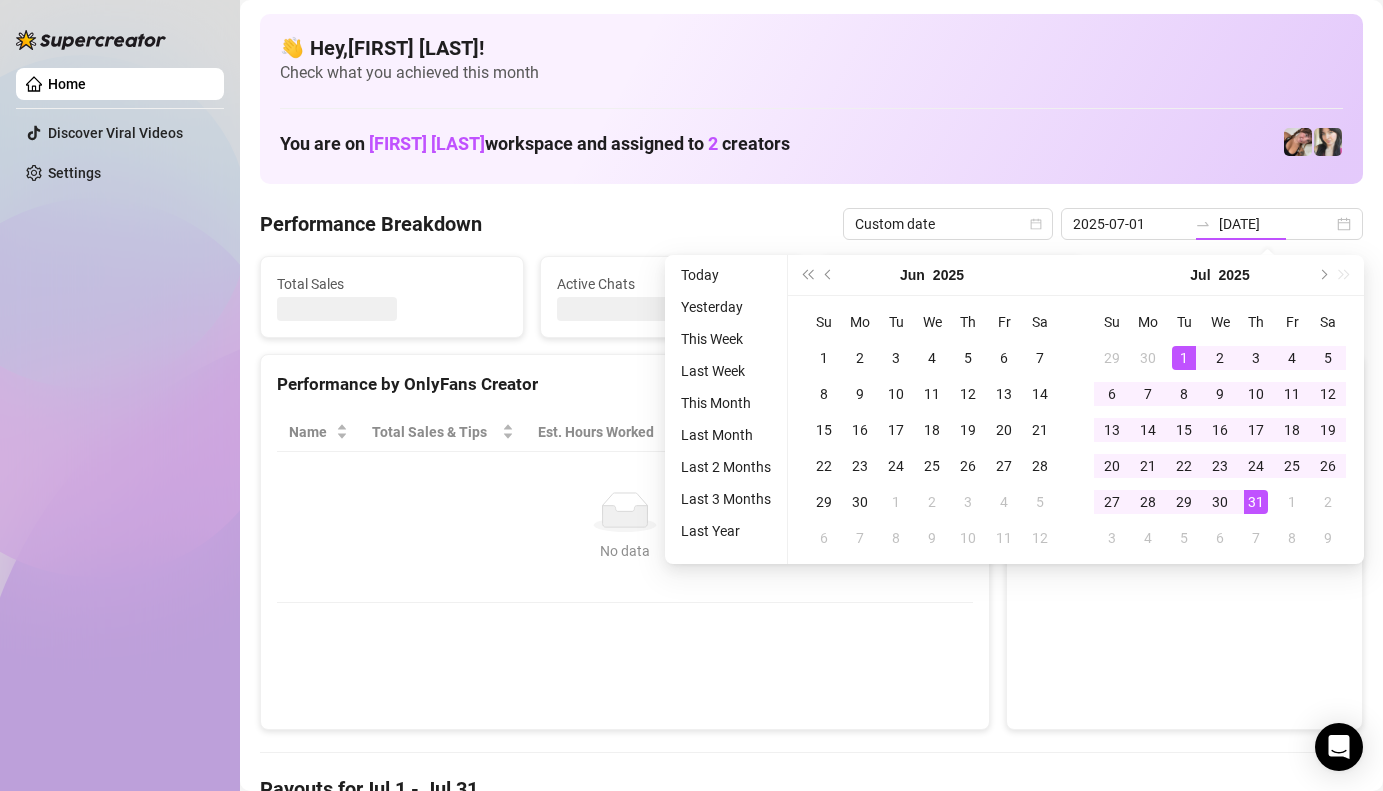 type on "2025-07-01" 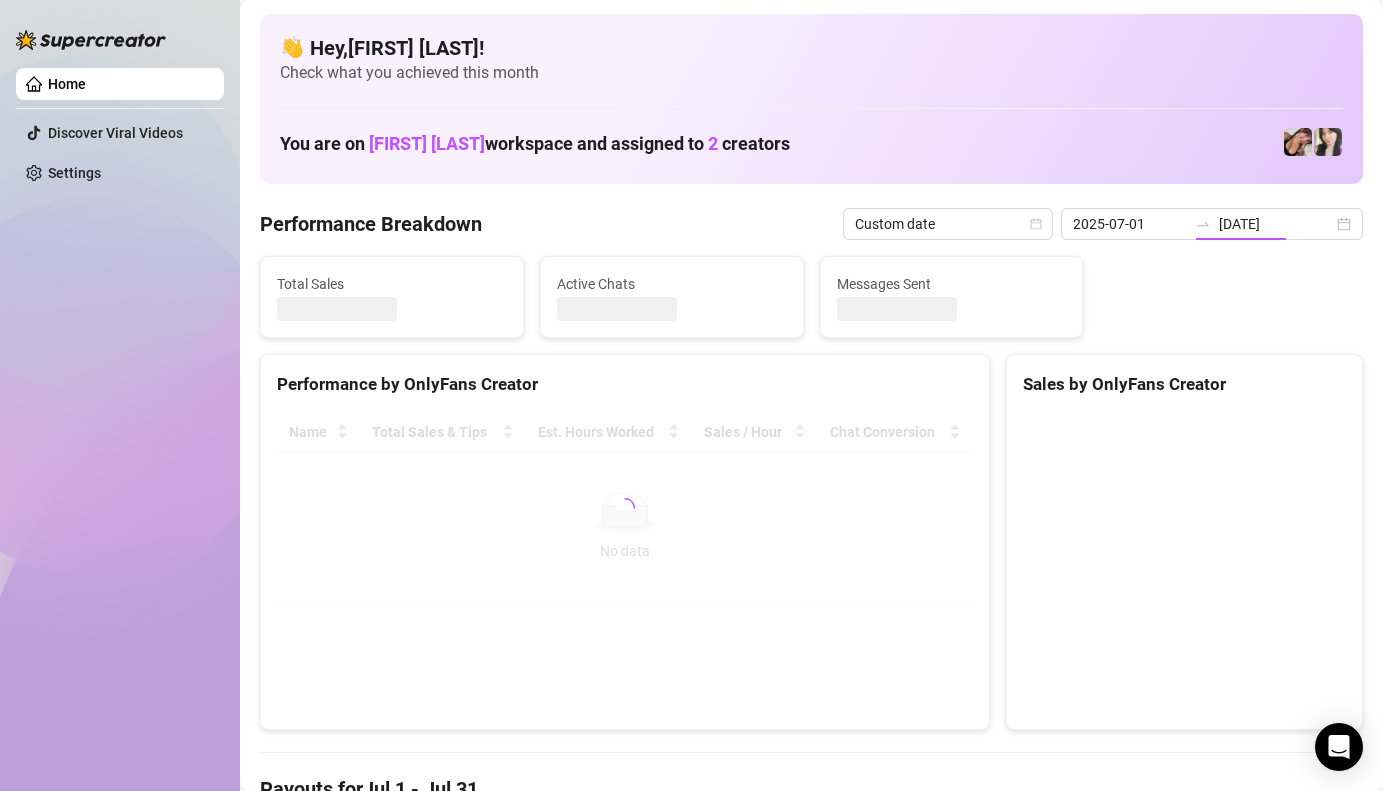 click on "Performance by OnlyFans Creator Name Total Sales & Tips Est. Hours Worked Sales / Hour Chat Conversion No data No data" at bounding box center (625, 542) 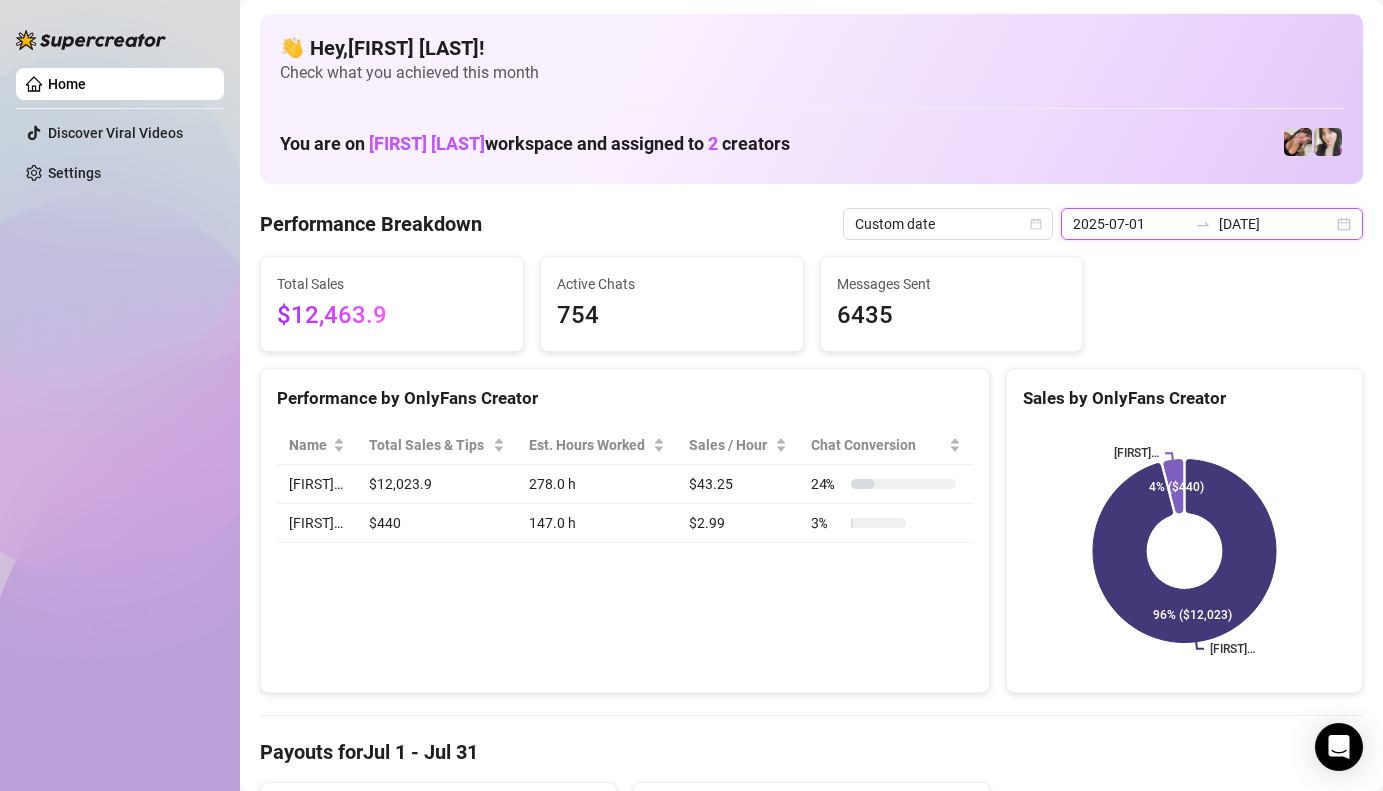 click on "2025-07-01" at bounding box center [1130, 224] 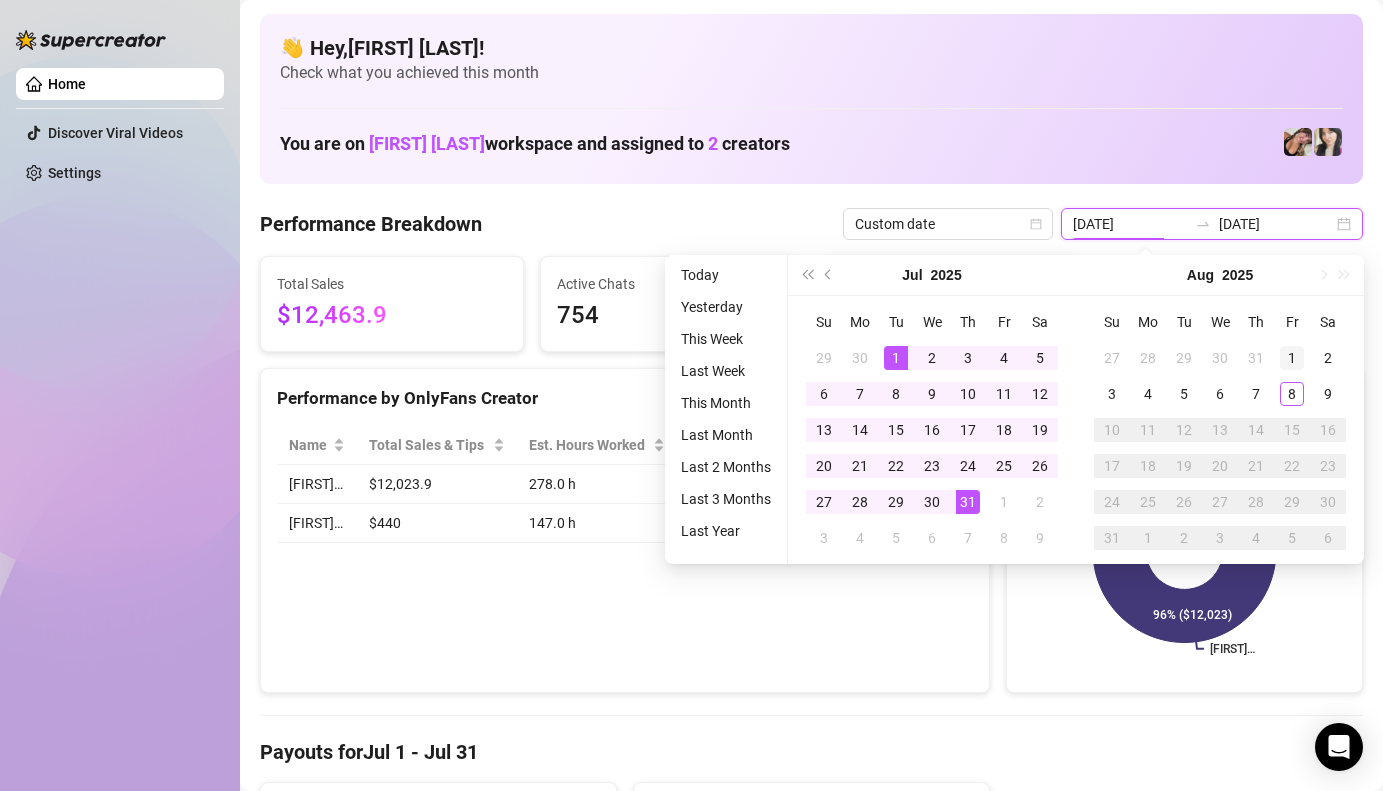 type on "[DATE]" 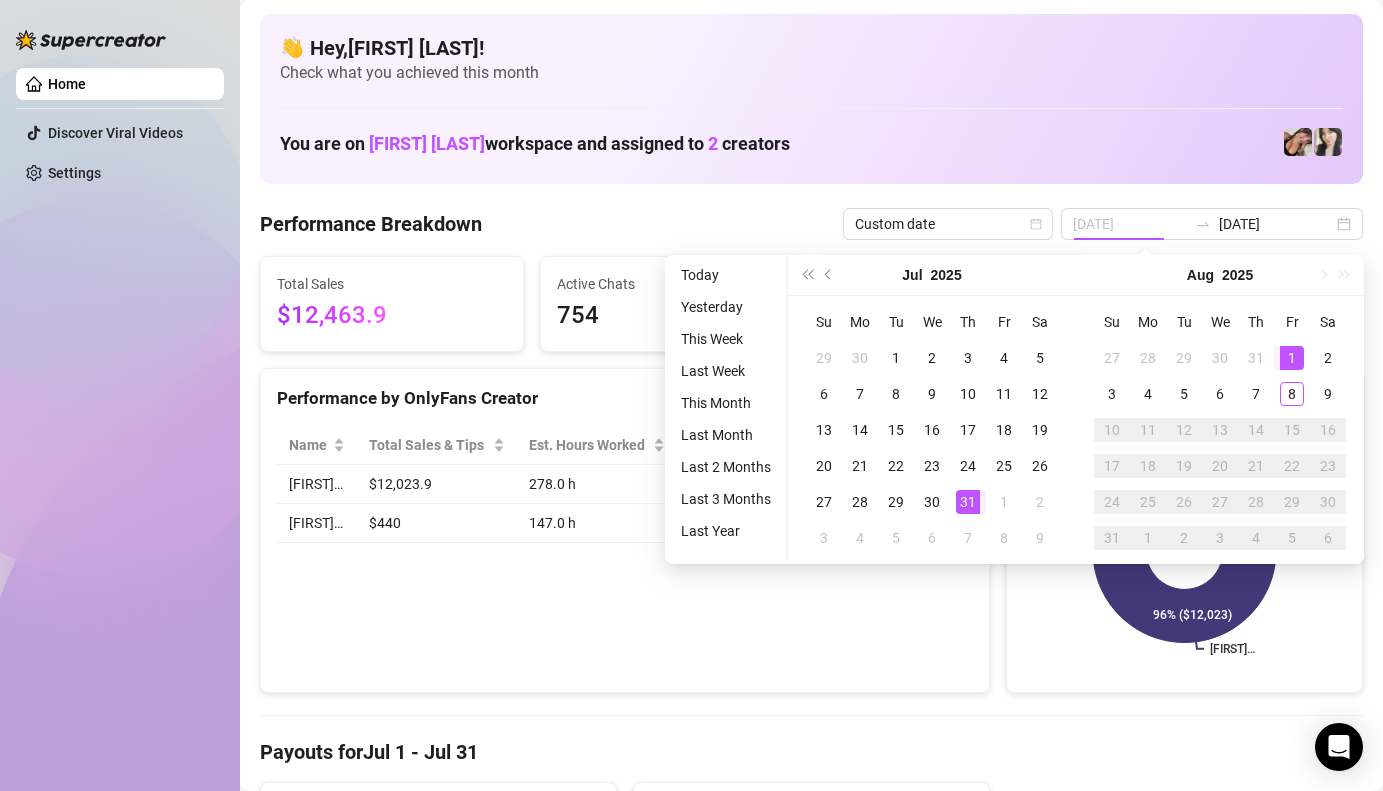 click on "1" at bounding box center (1292, 358) 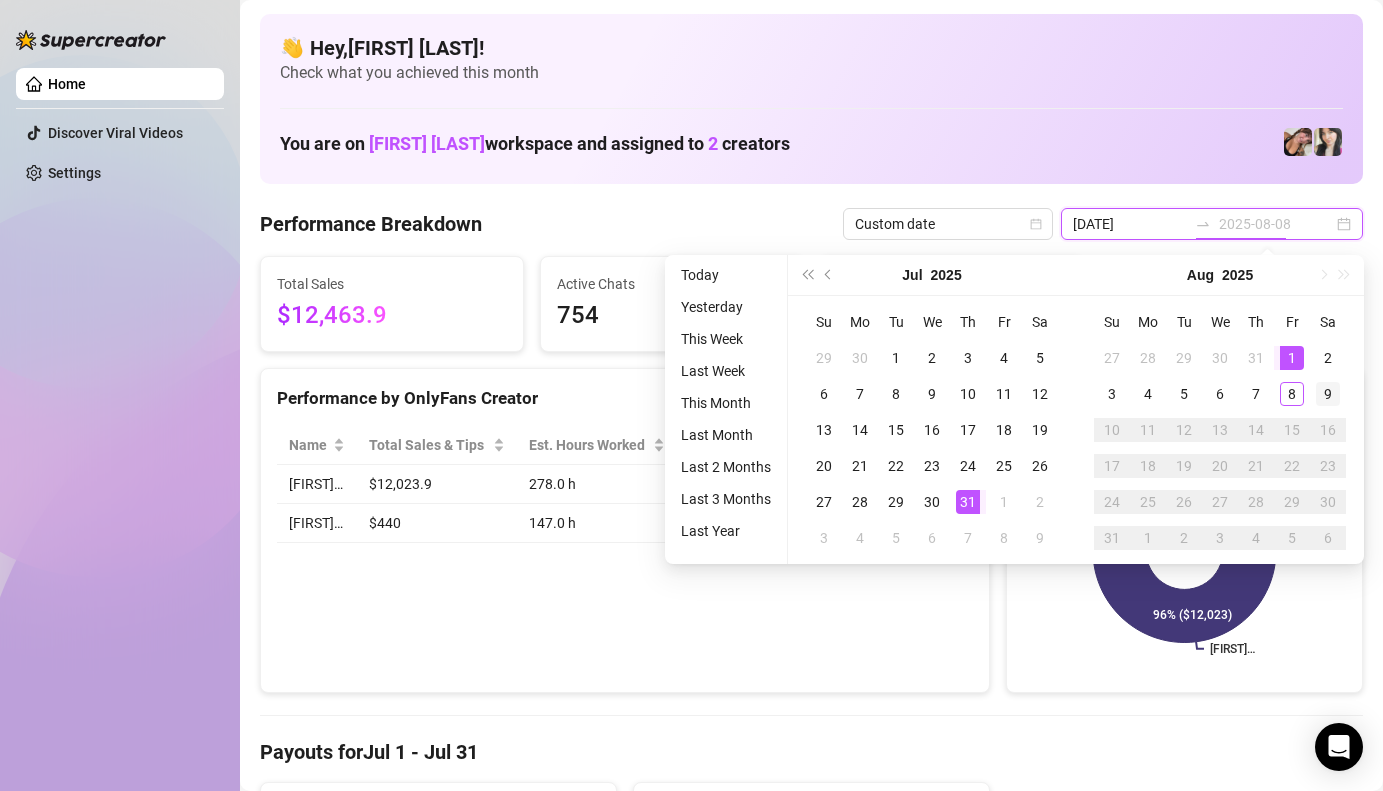 type on "2025-08-09" 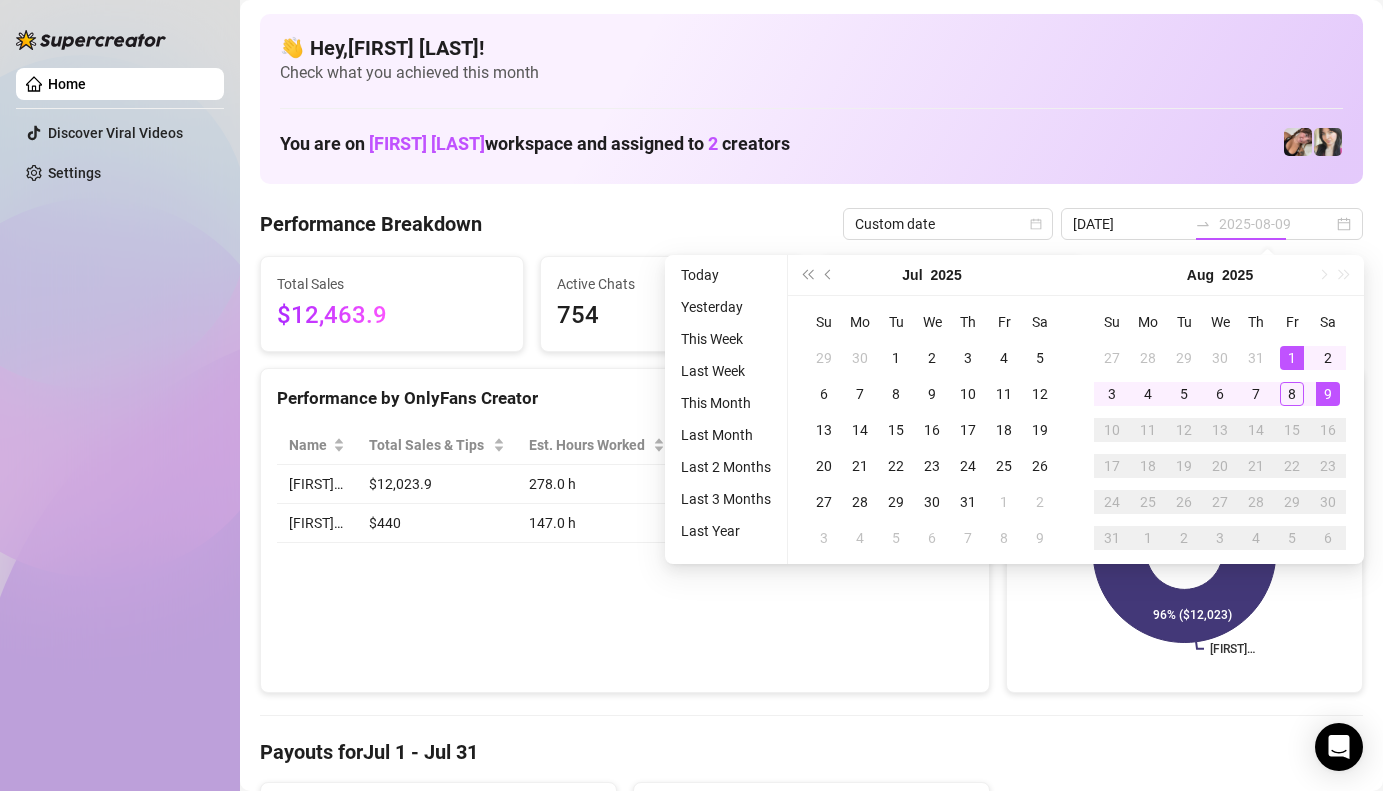 click on "9" at bounding box center [1328, 394] 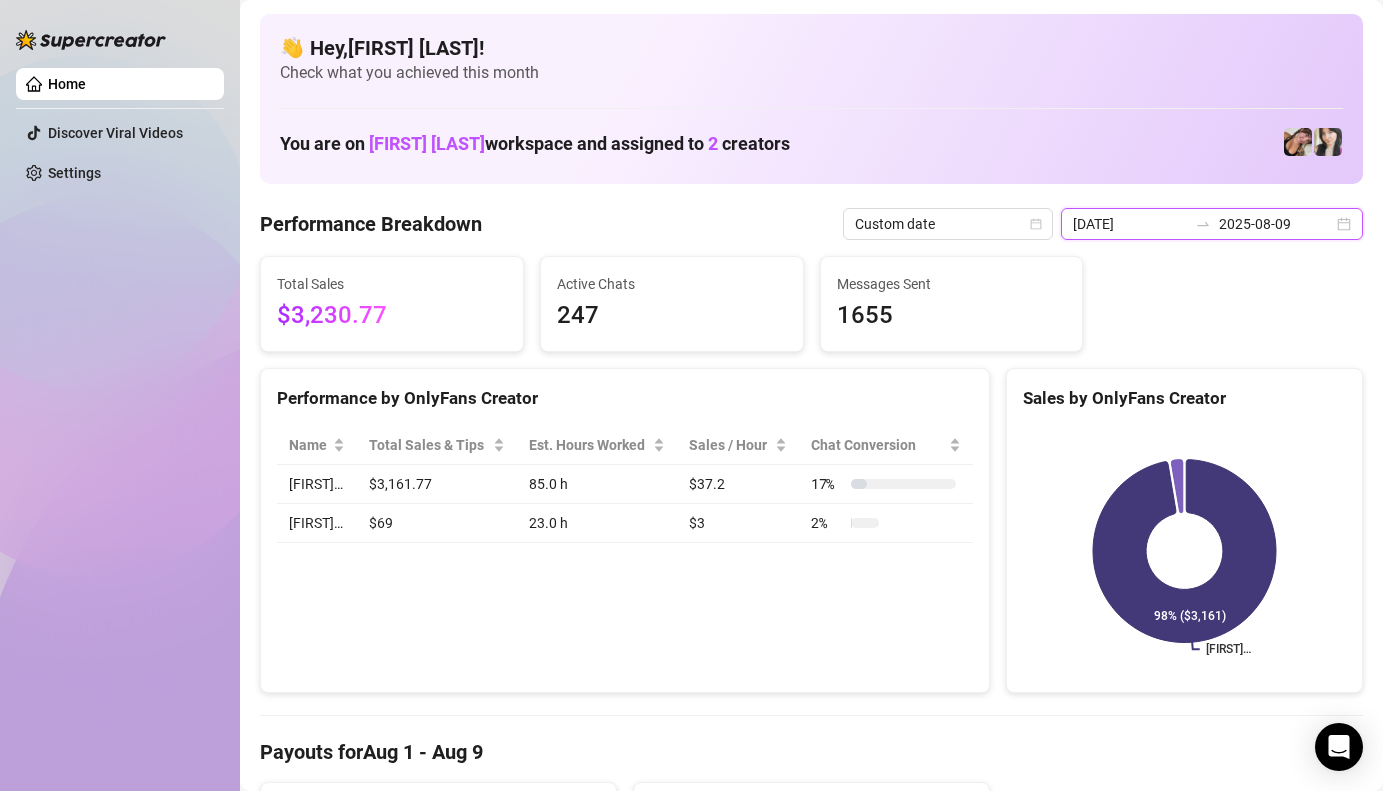 click on "[DATE]" at bounding box center [1130, 224] 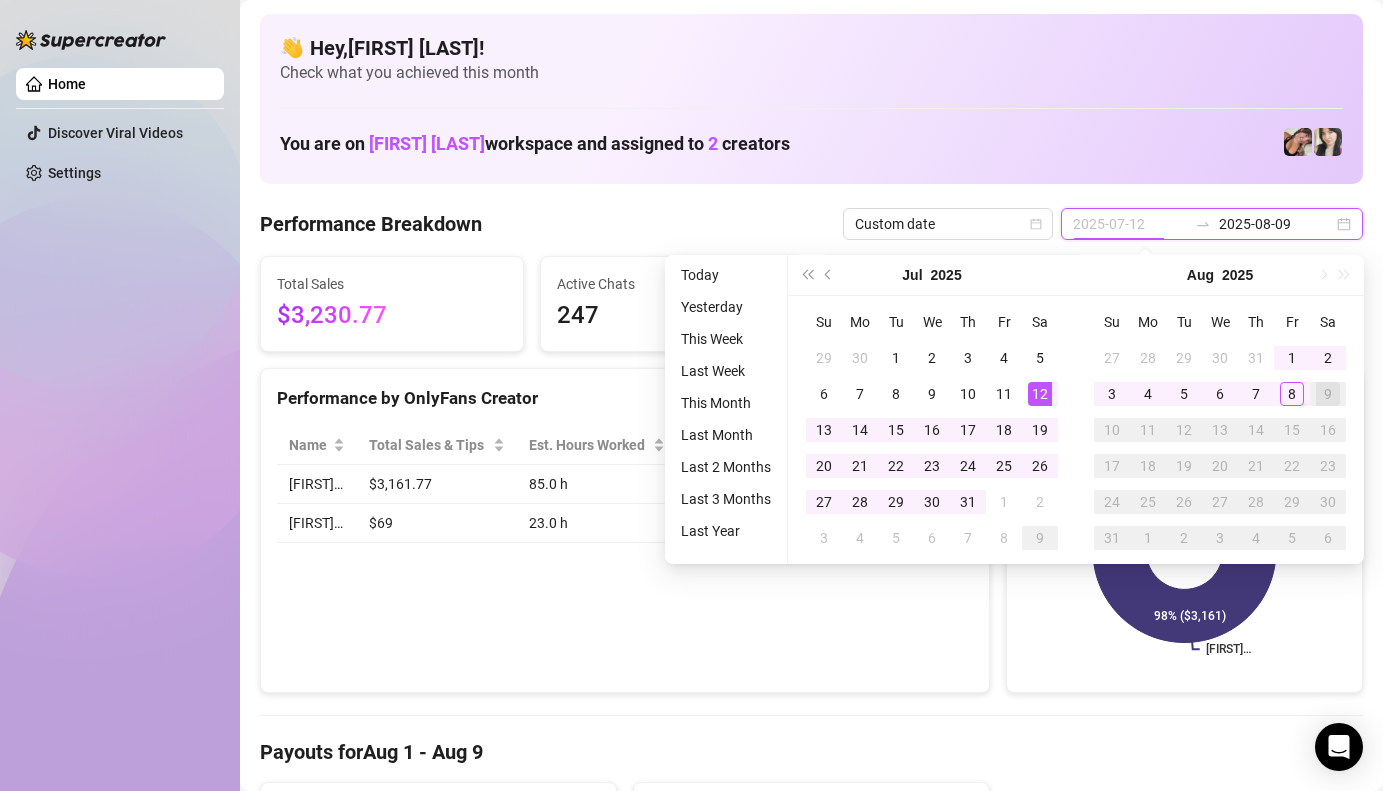 type on "[DATE]" 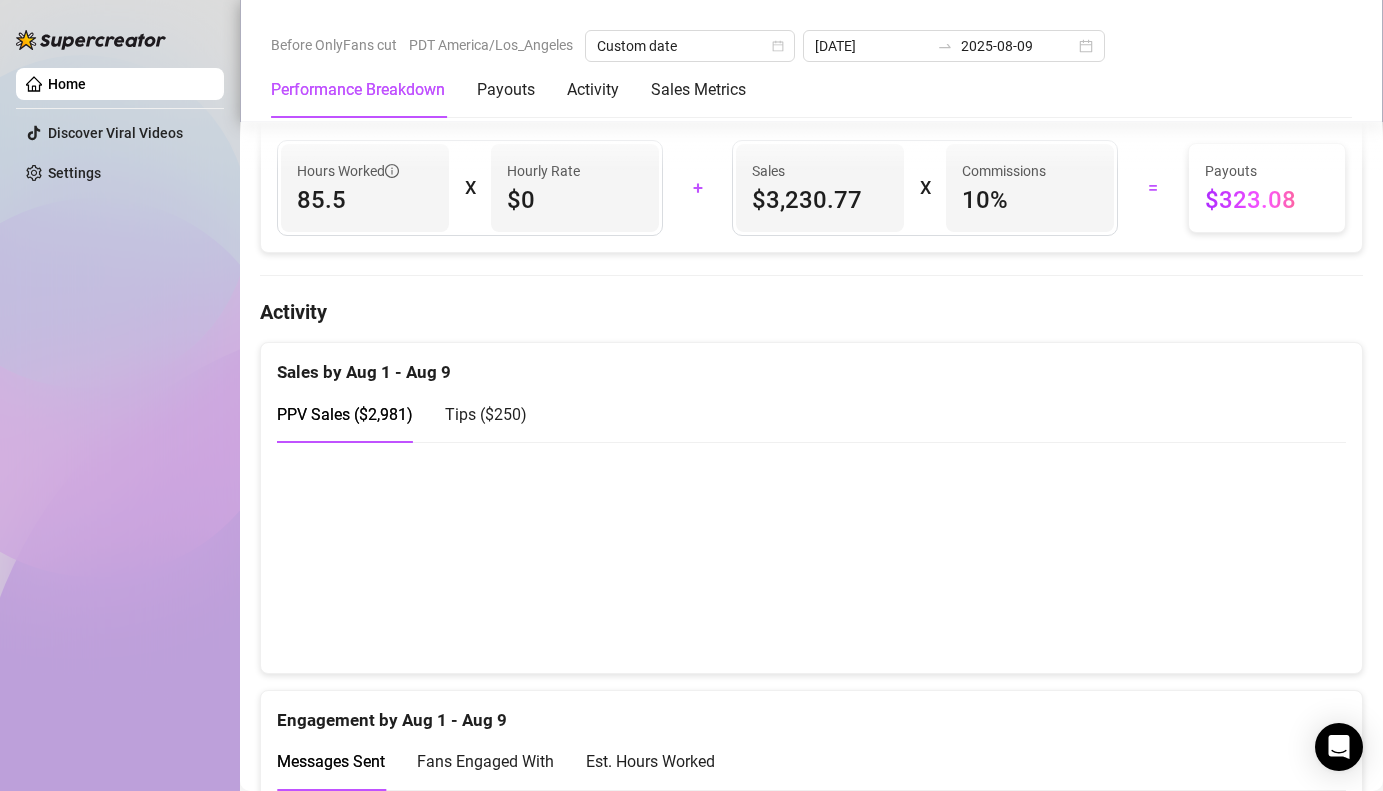 scroll, scrollTop: 808, scrollLeft: 0, axis: vertical 